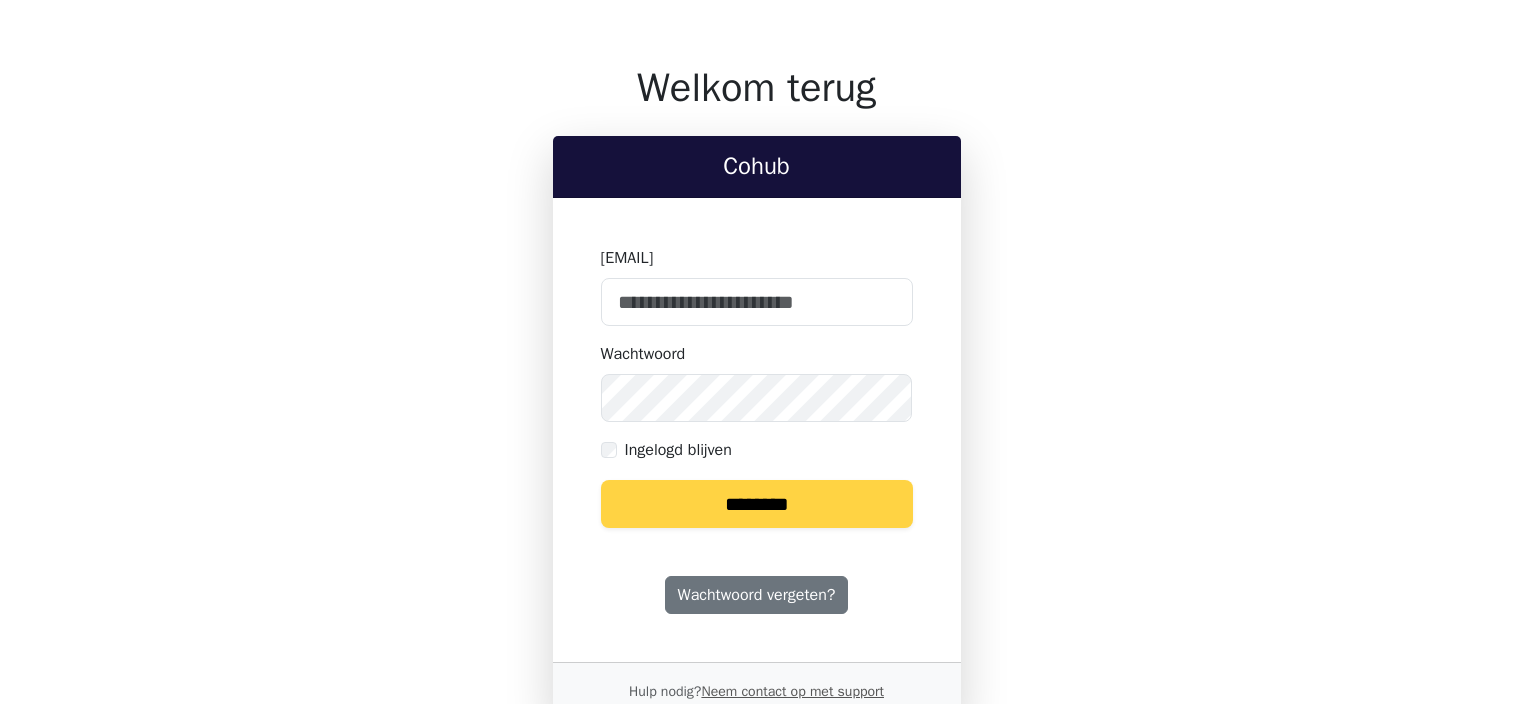 scroll, scrollTop: 0, scrollLeft: 0, axis: both 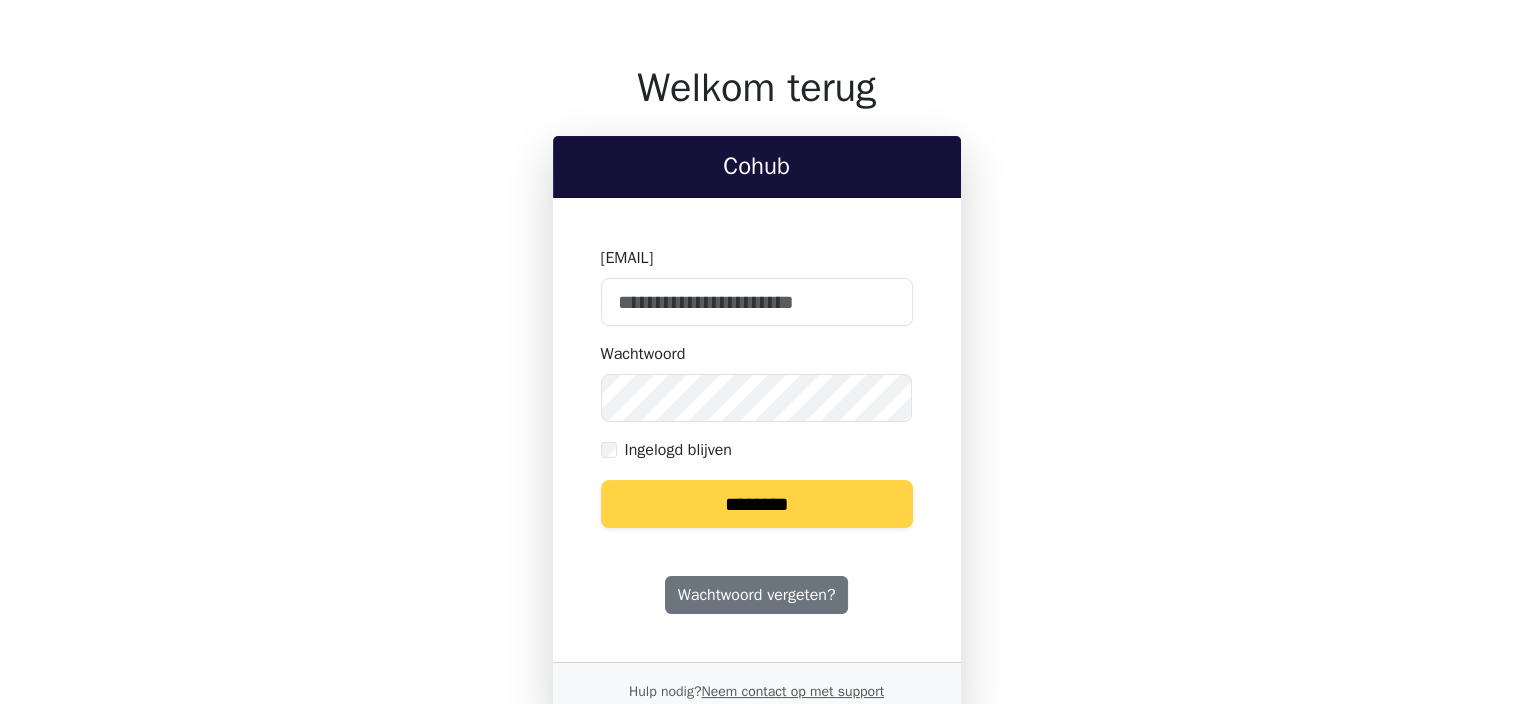type on "**********" 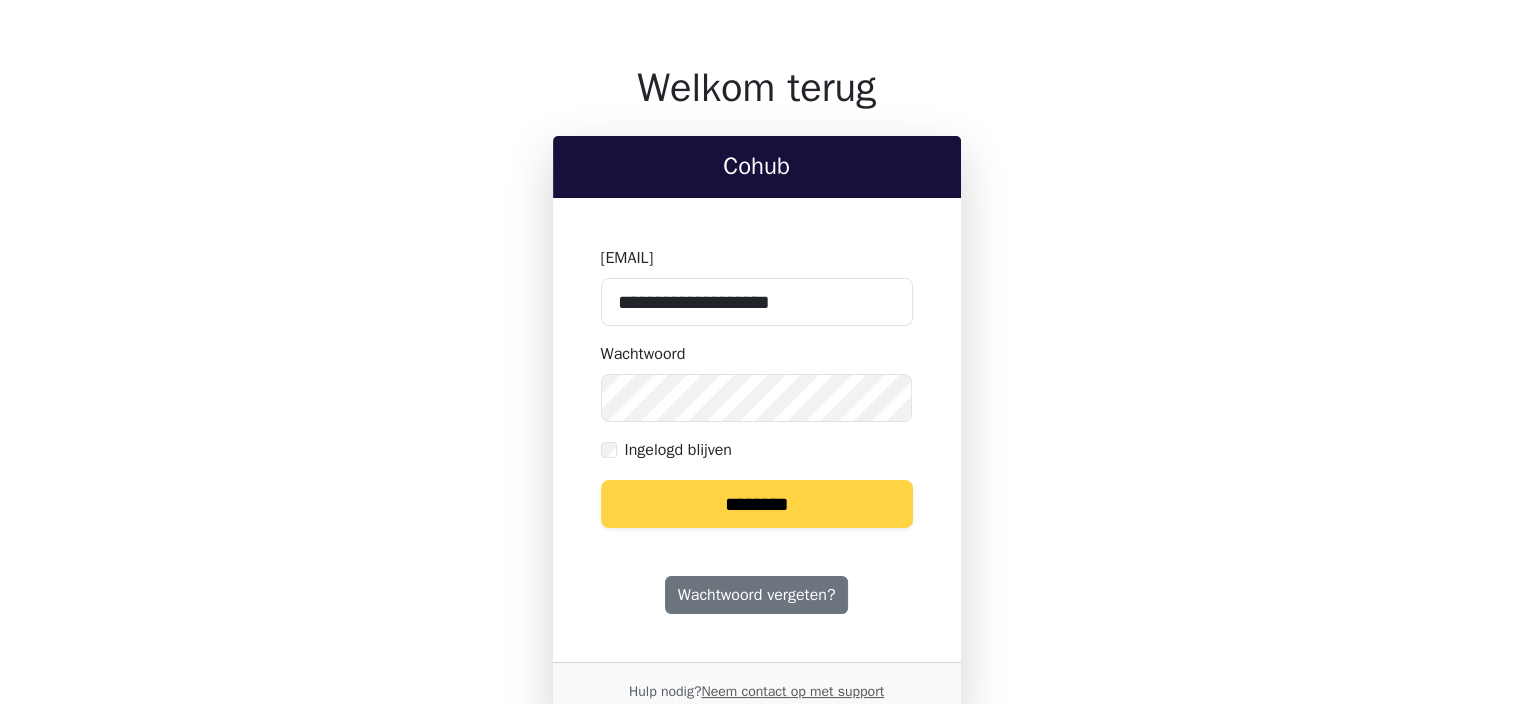 click on "********" at bounding box center [757, 504] 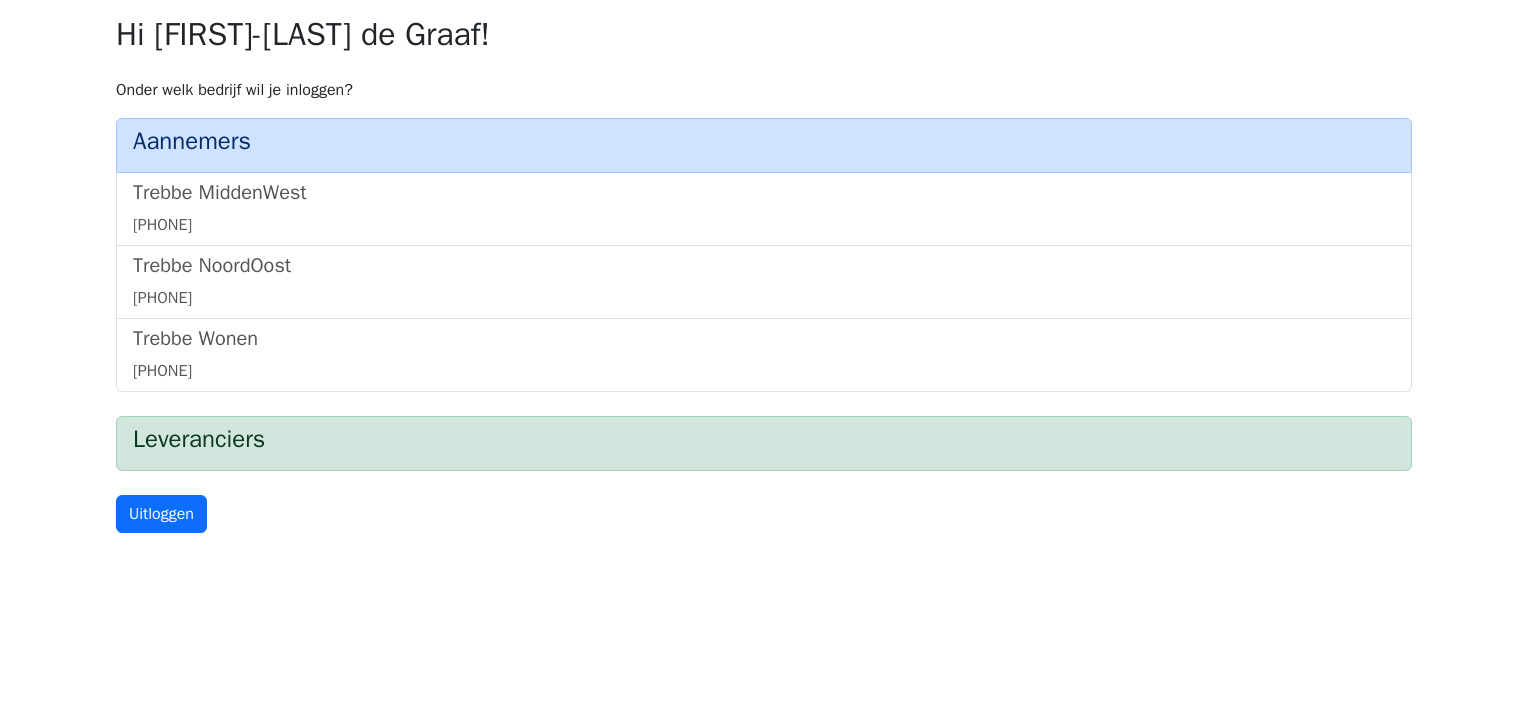 scroll, scrollTop: 0, scrollLeft: 0, axis: both 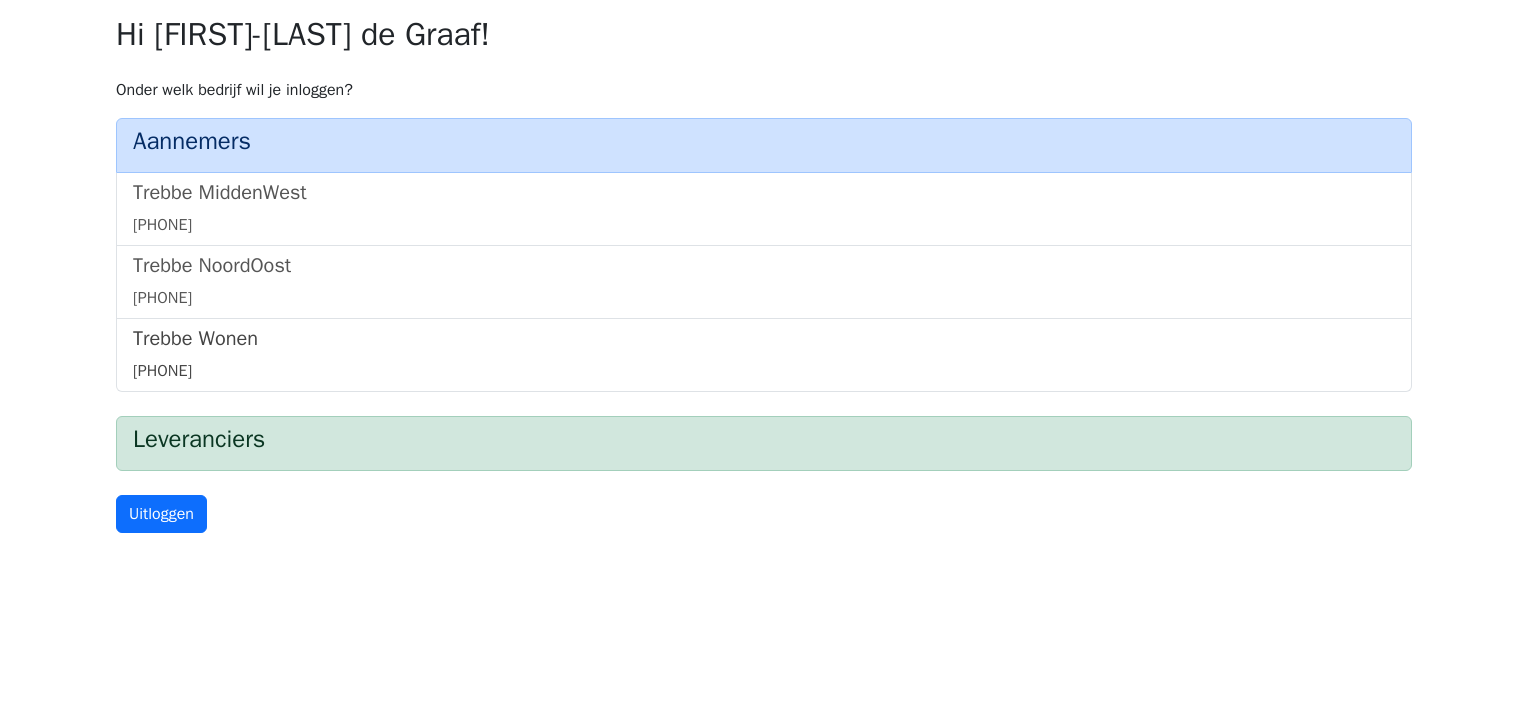 click on "8719328009931" at bounding box center [764, 371] 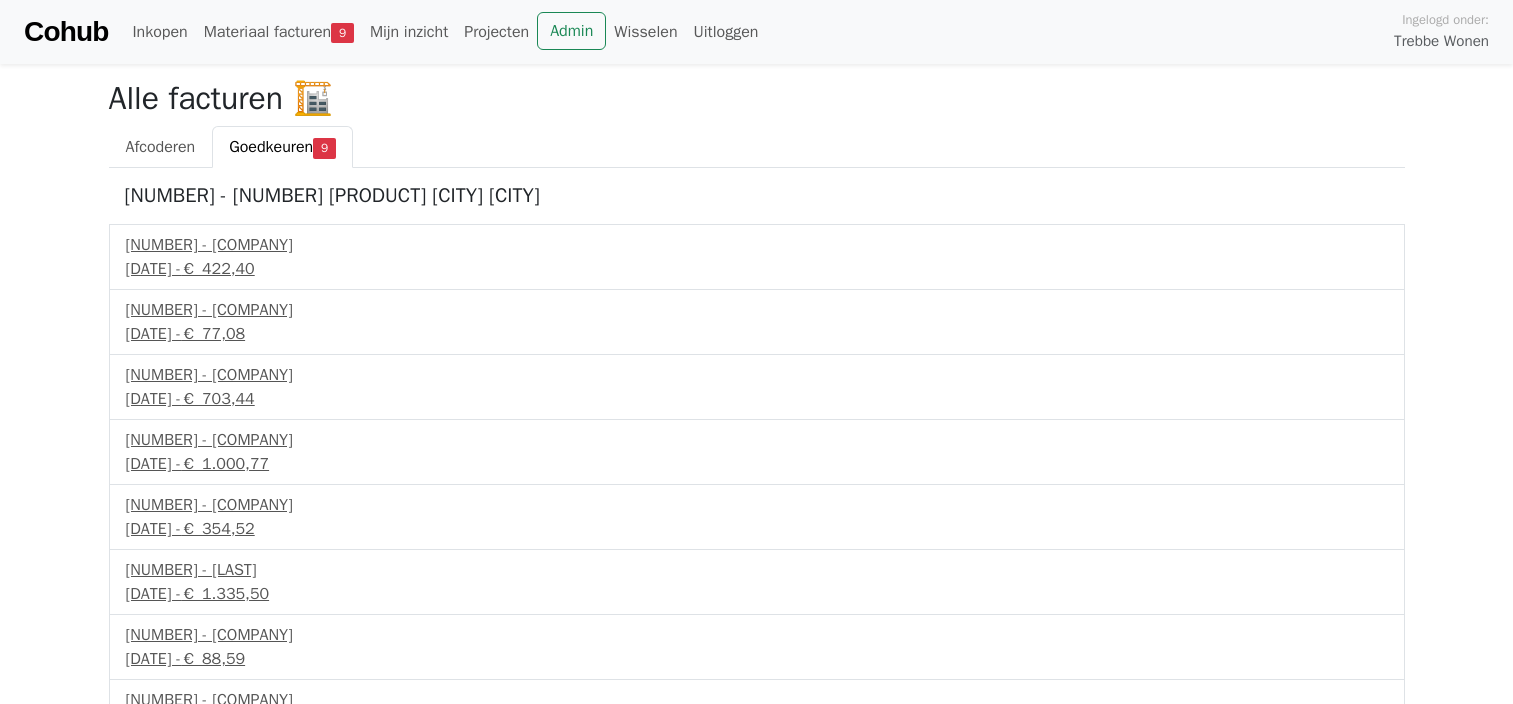 scroll, scrollTop: 0, scrollLeft: 0, axis: both 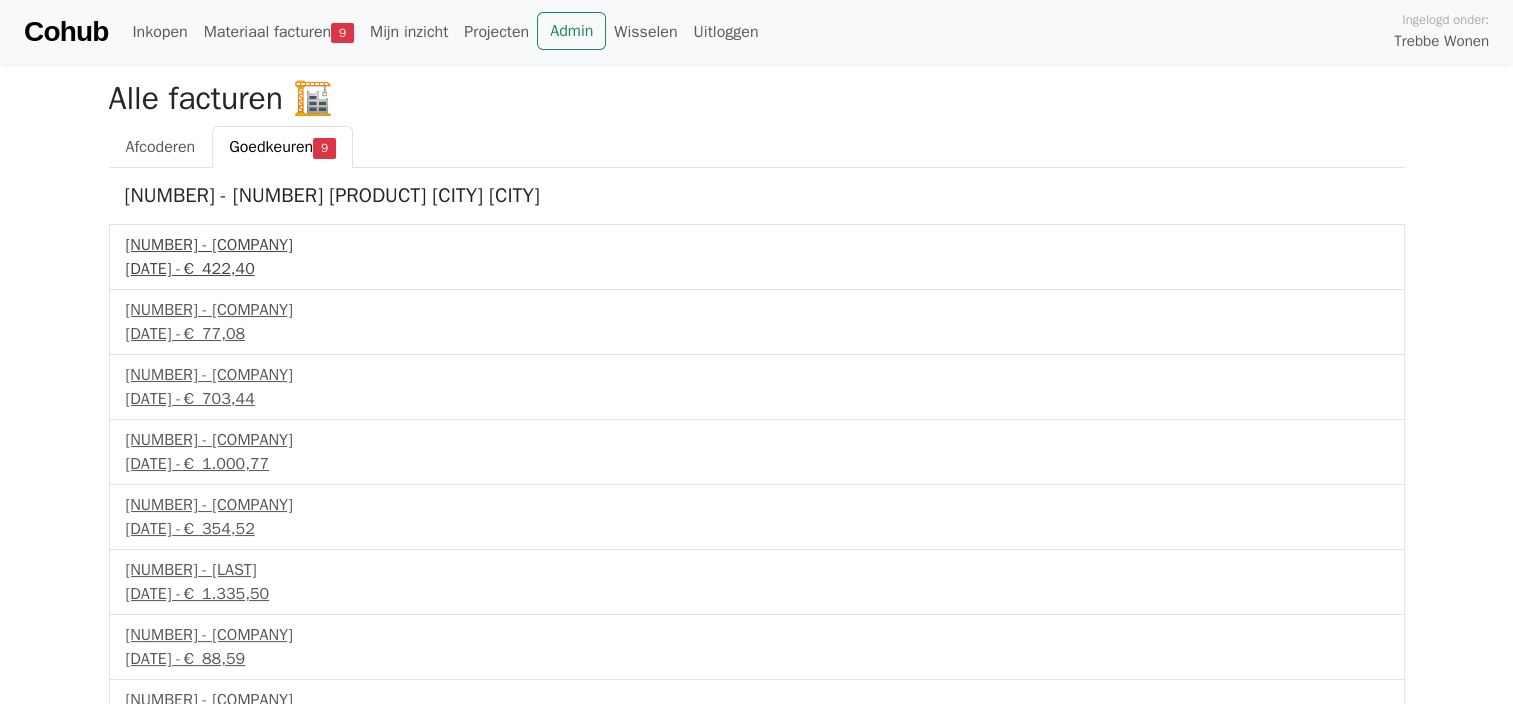 click on "€ 422,40" at bounding box center (218, 269) 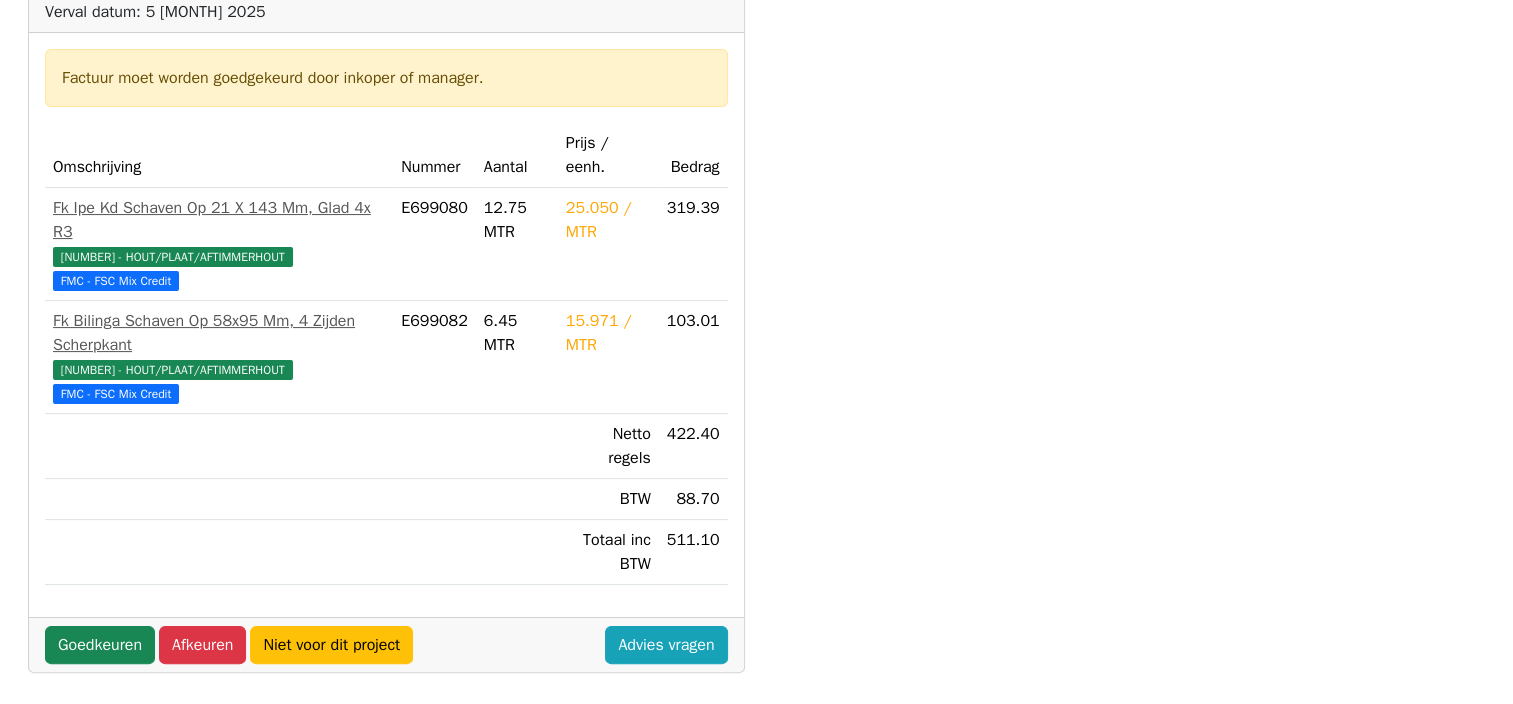 scroll, scrollTop: 400, scrollLeft: 0, axis: vertical 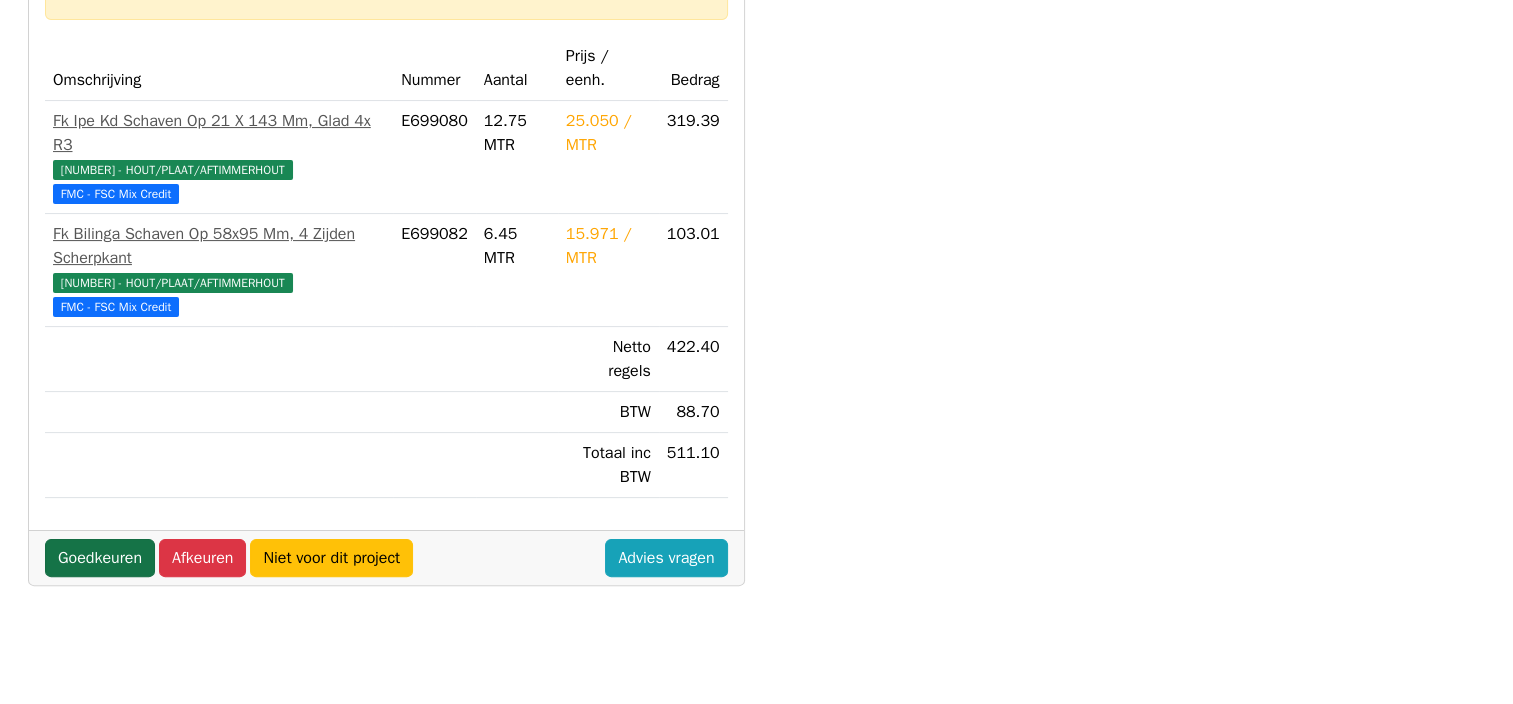 click on "Goedkeuren" at bounding box center [100, 558] 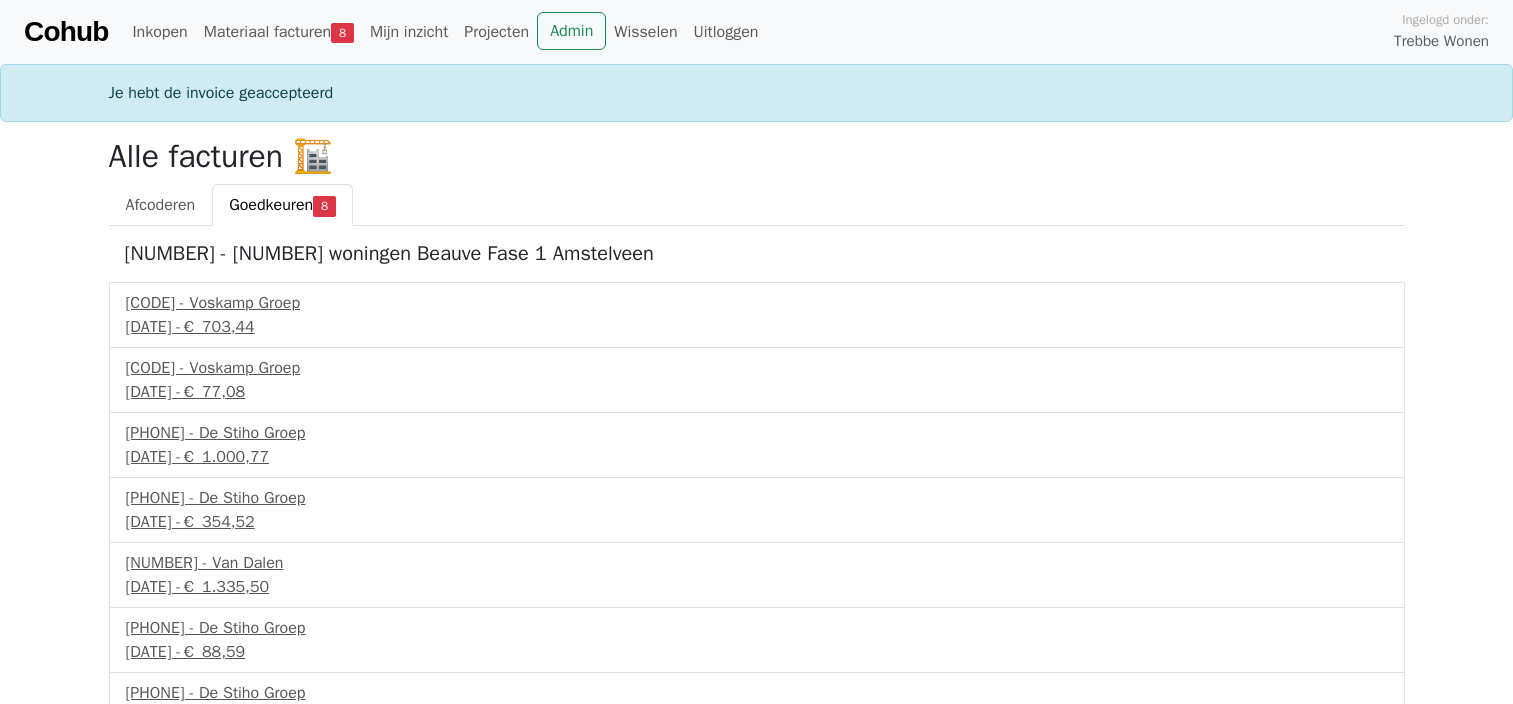 scroll, scrollTop: 0, scrollLeft: 0, axis: both 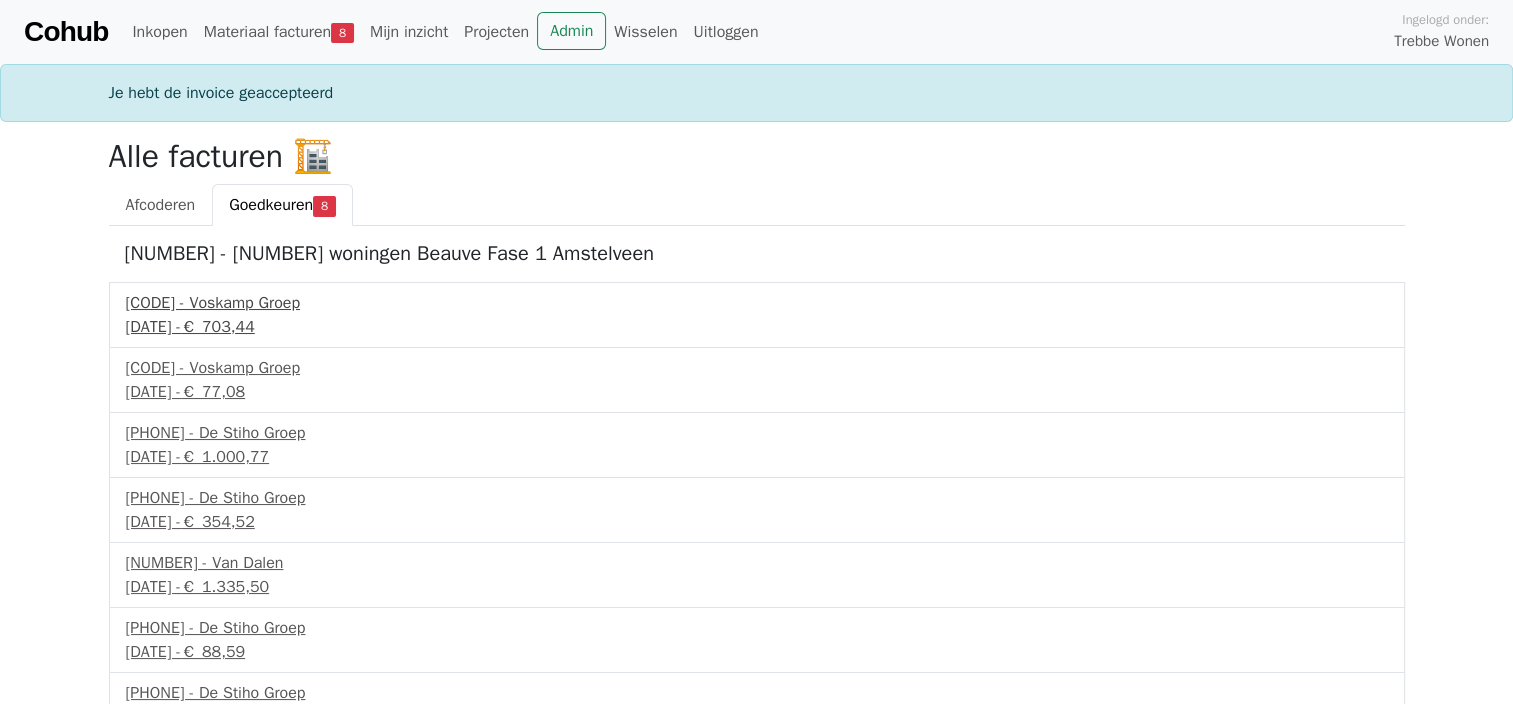 click on "[DATE] - € [PRICE]" at bounding box center [757, 327] 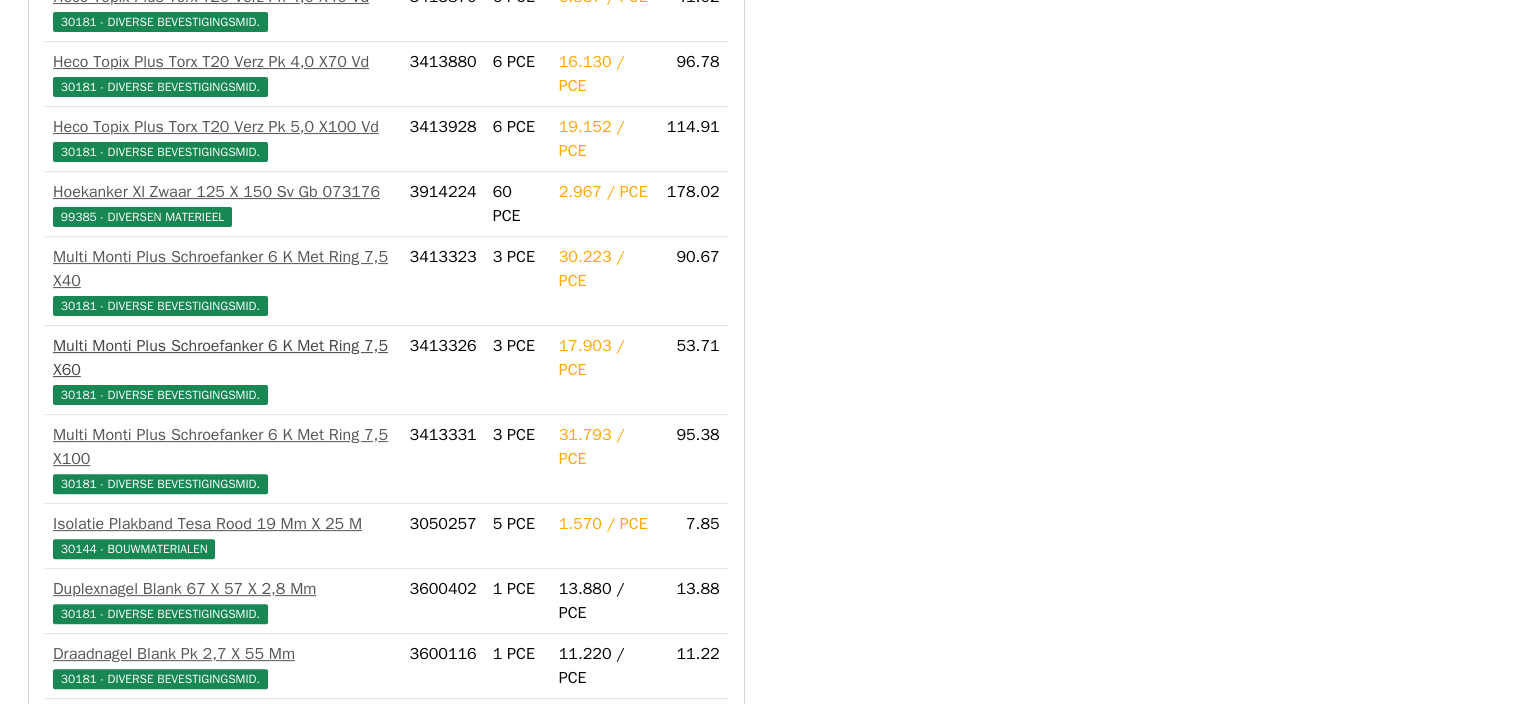scroll, scrollTop: 778, scrollLeft: 0, axis: vertical 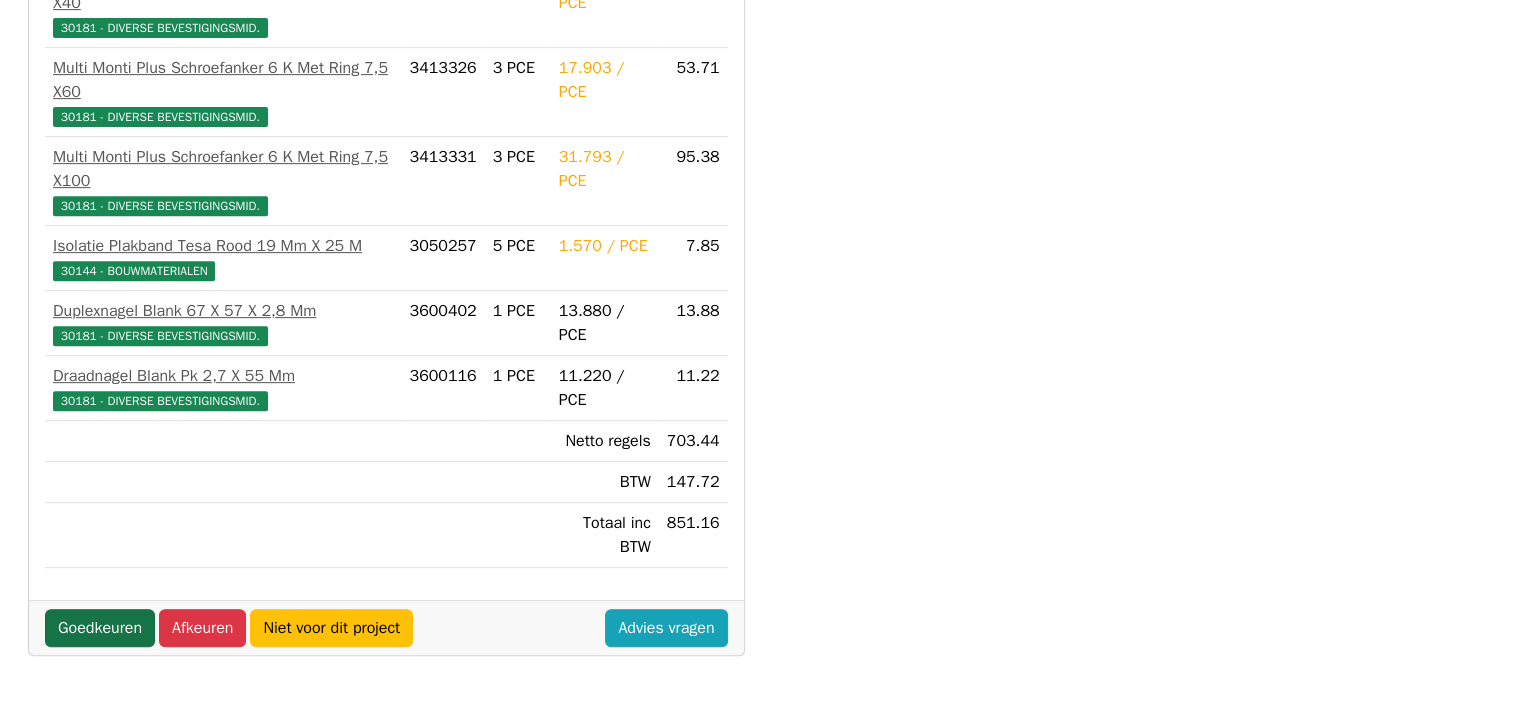 click on "Goedkeuren" at bounding box center [100, 628] 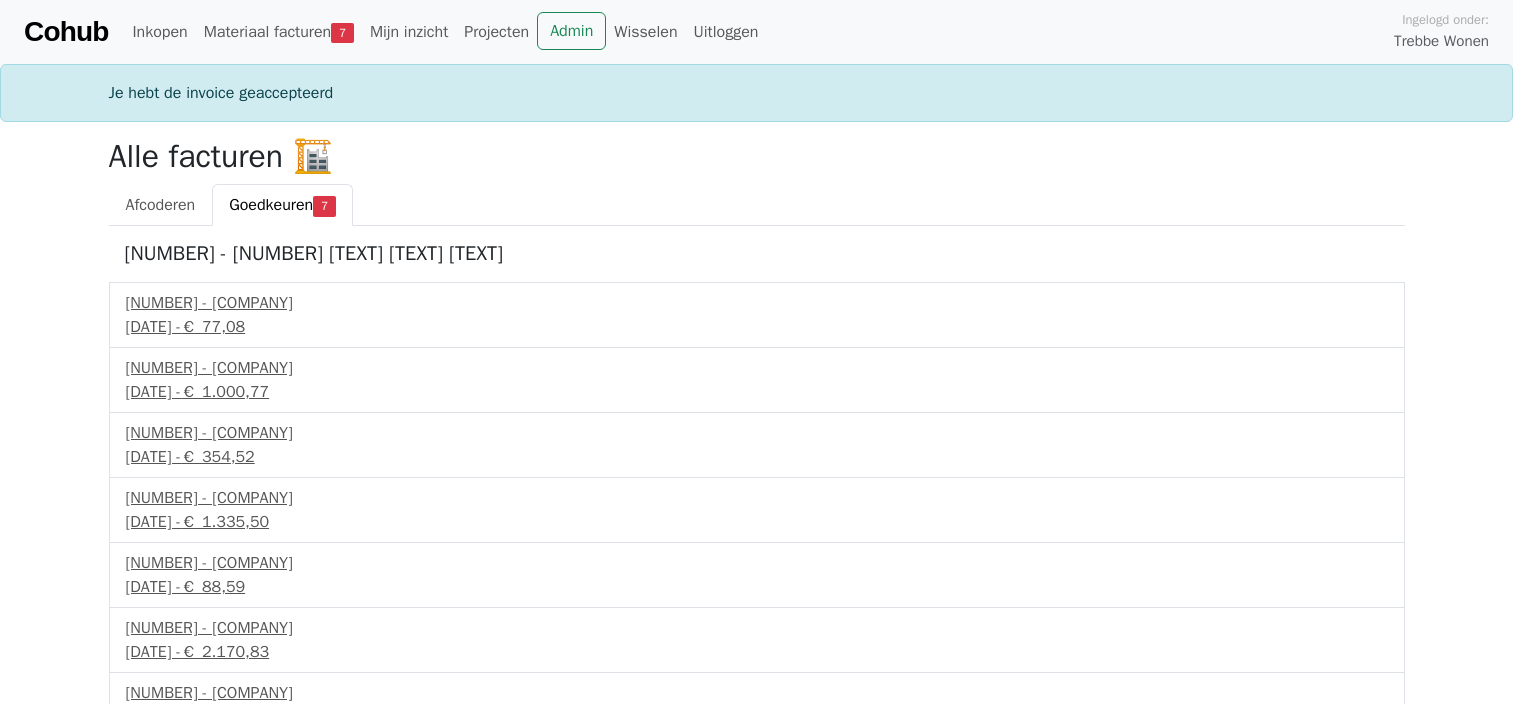 scroll, scrollTop: 0, scrollLeft: 0, axis: both 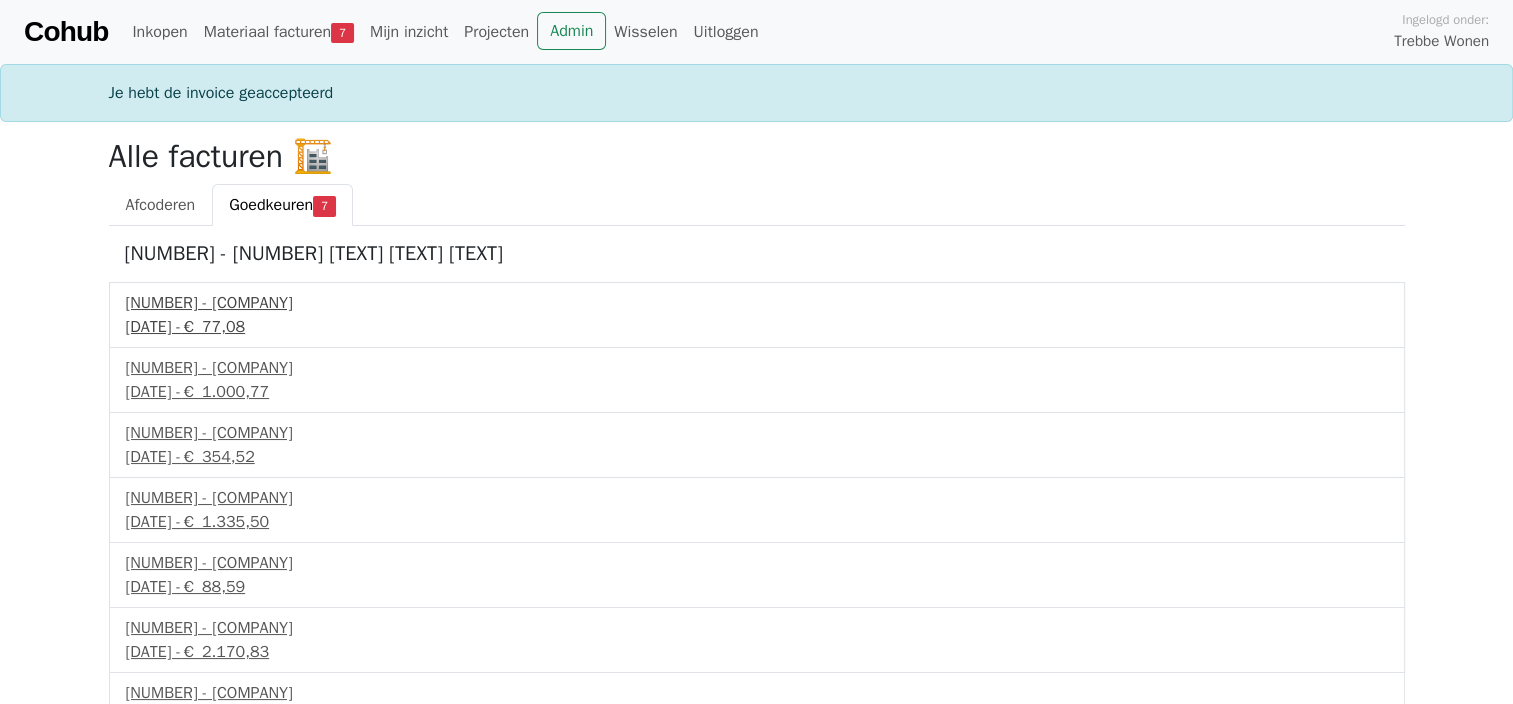 click on "[CODE] - Voskamp Groep" at bounding box center (757, 303) 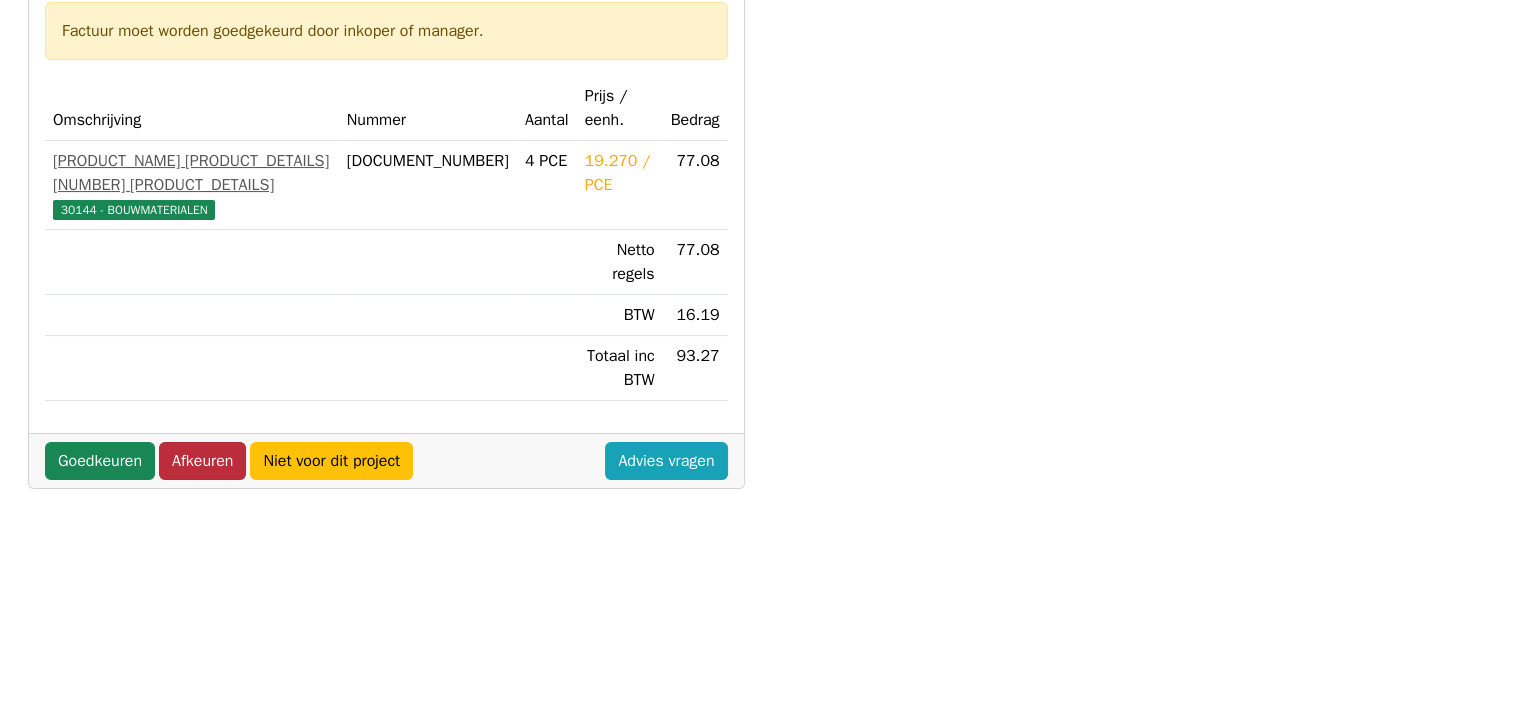 scroll, scrollTop: 400, scrollLeft: 0, axis: vertical 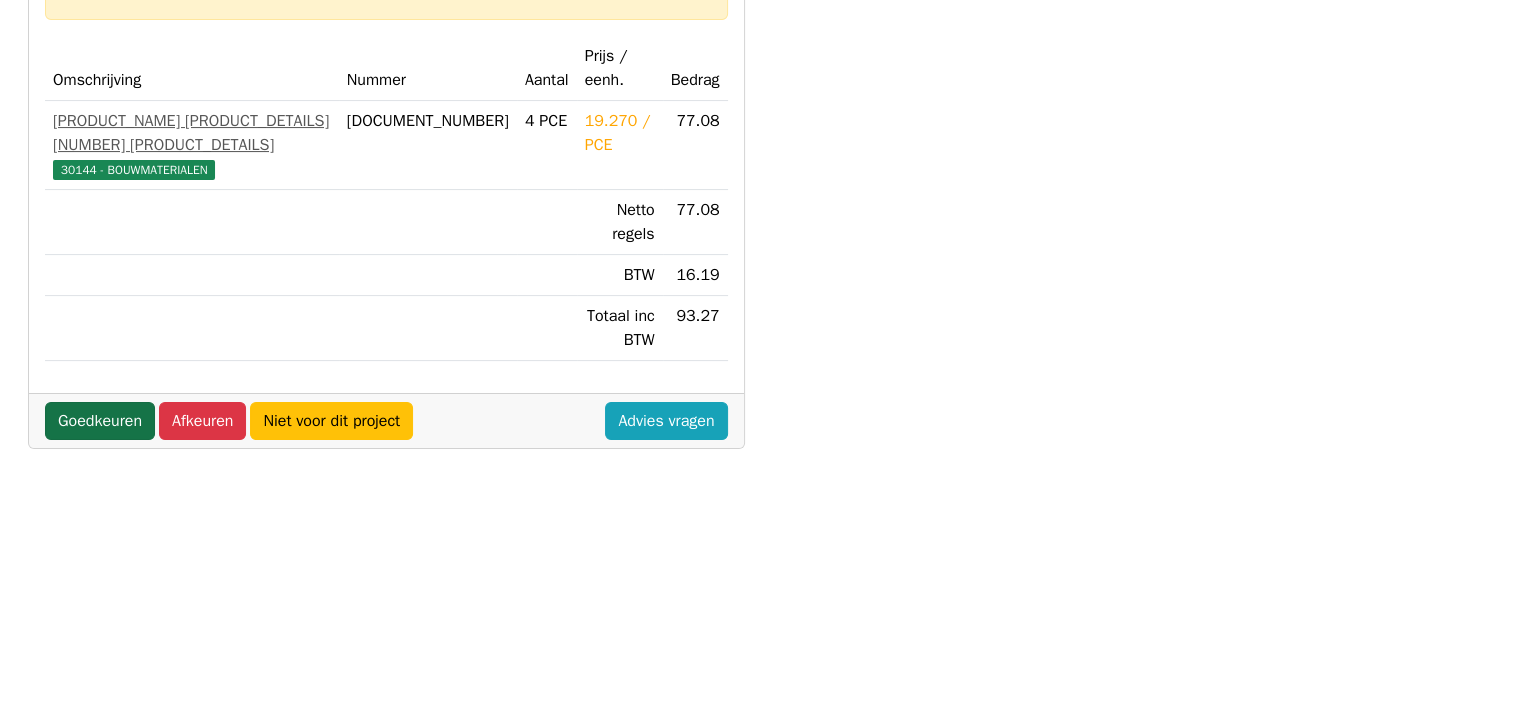 click on "Goedkeuren" at bounding box center (100, 421) 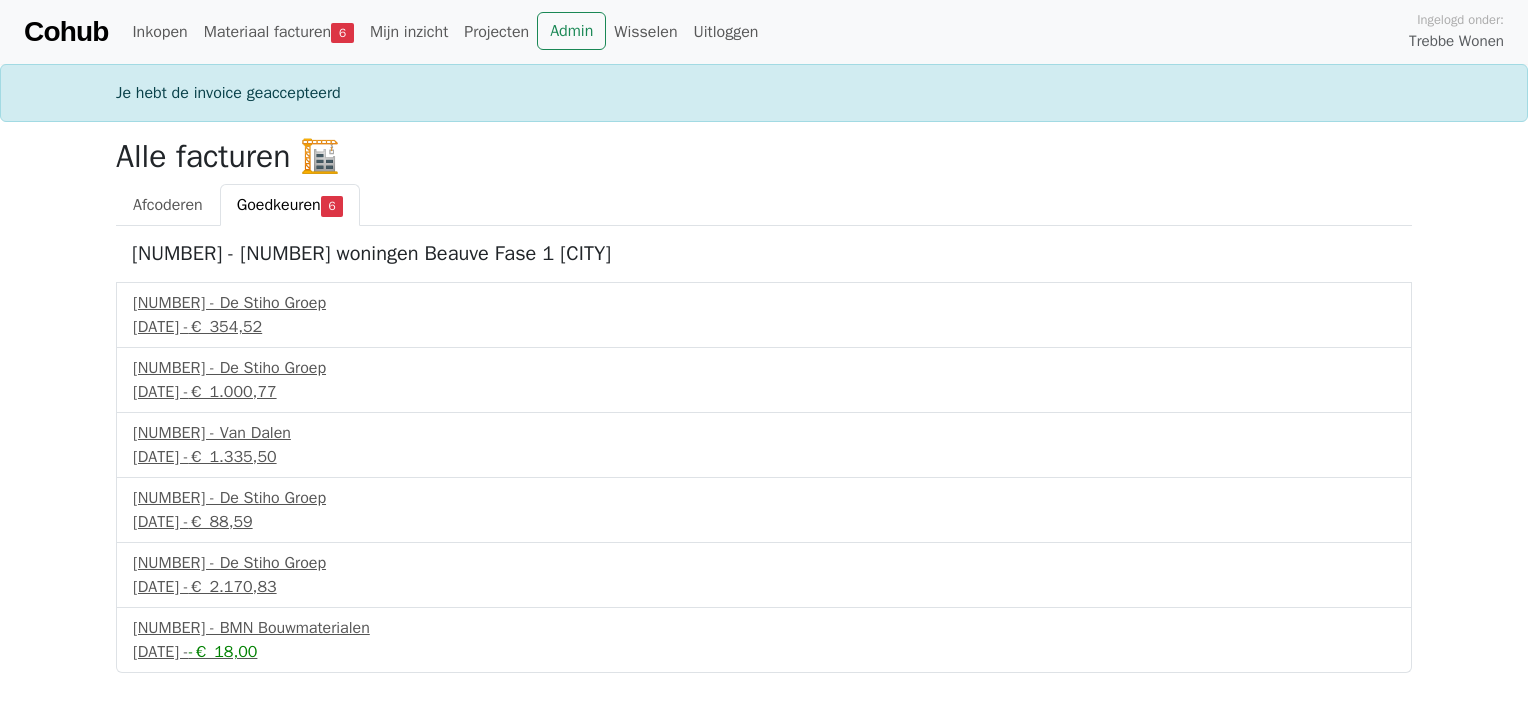 scroll, scrollTop: 0, scrollLeft: 0, axis: both 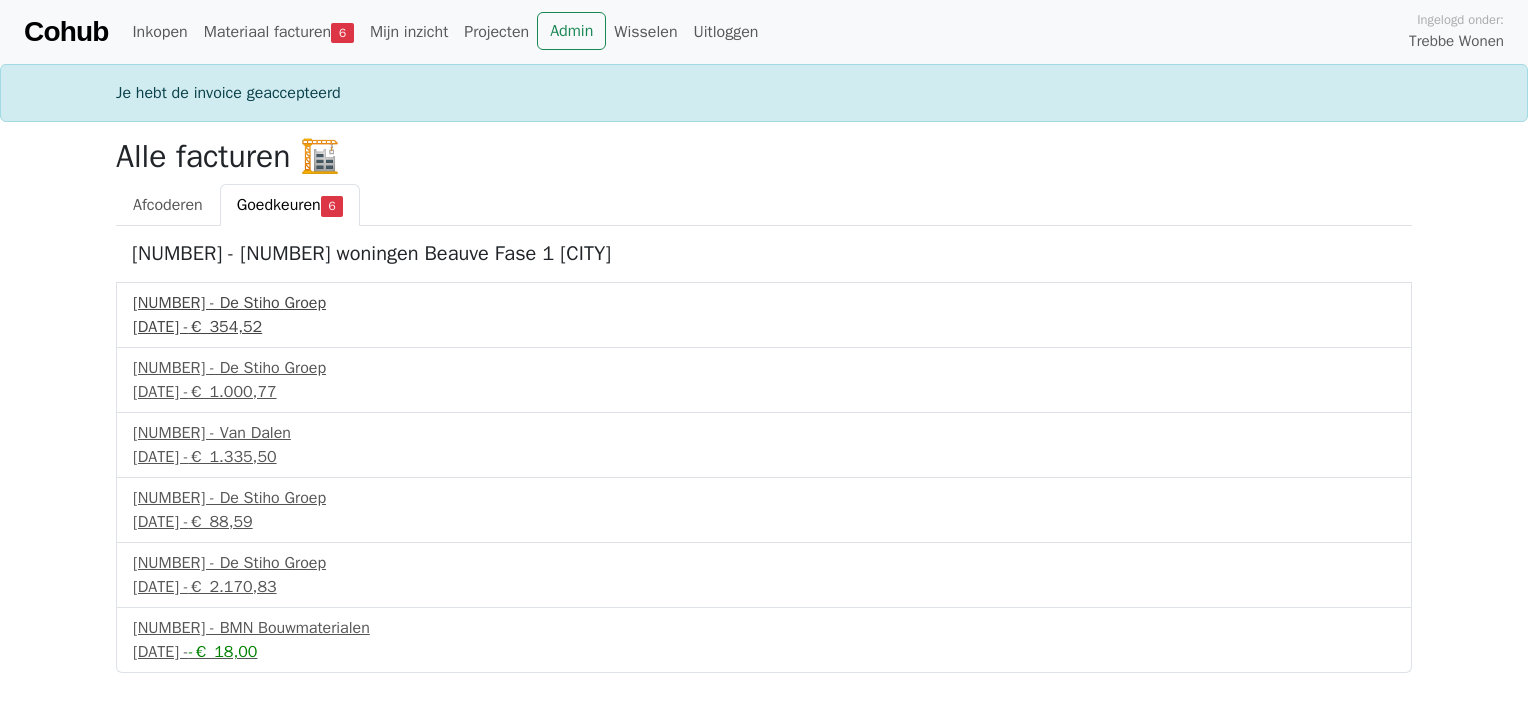 click on "26 juni 2025 -  € 354,52" at bounding box center [764, 327] 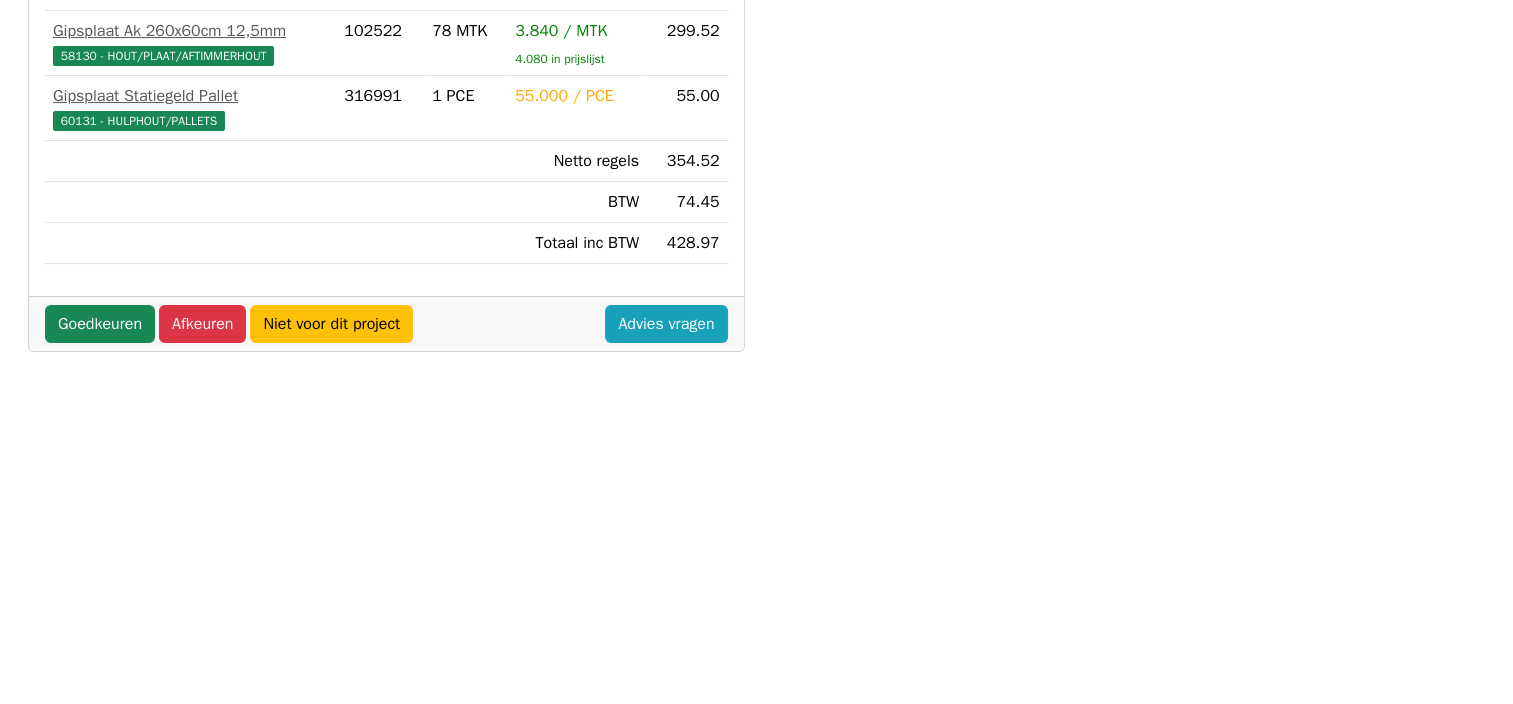 scroll, scrollTop: 500, scrollLeft: 0, axis: vertical 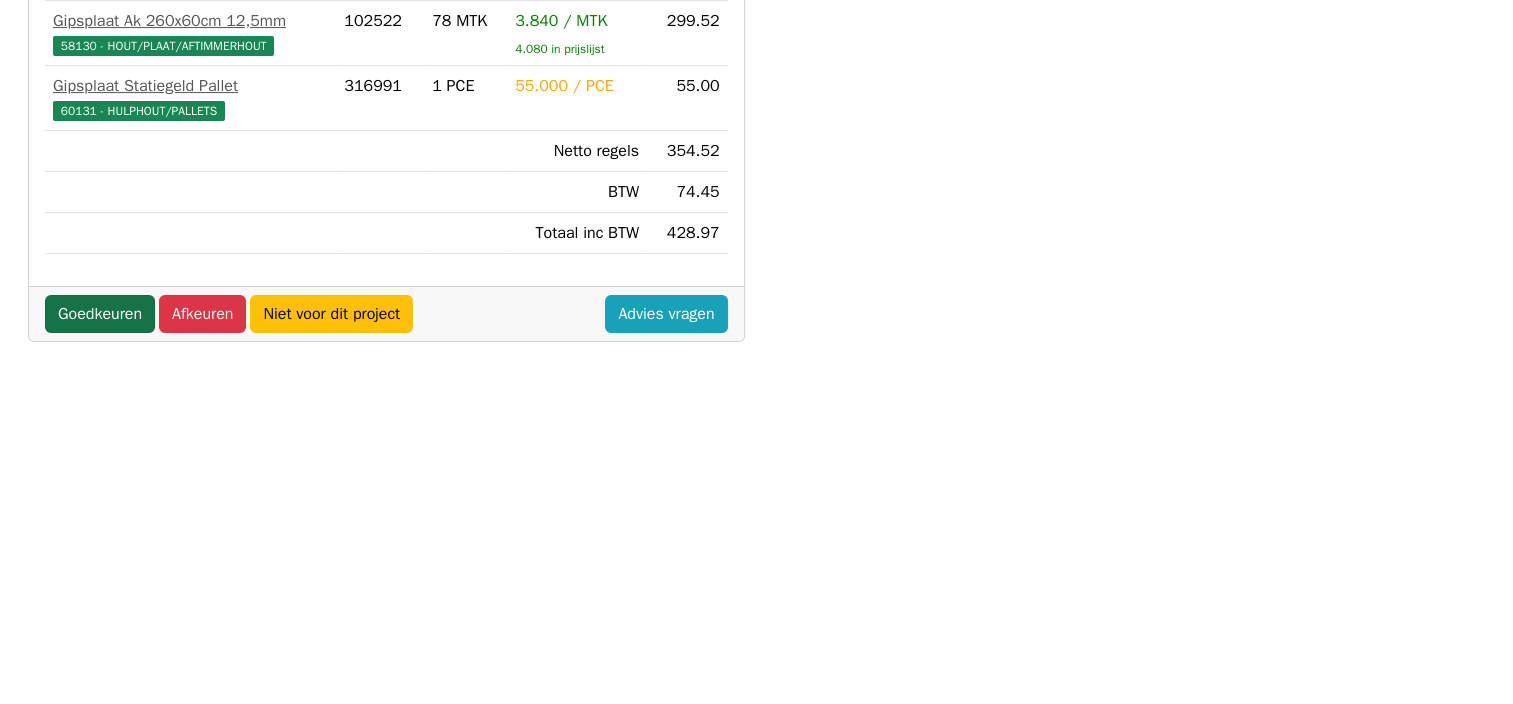 click on "Goedkeuren" at bounding box center [100, 314] 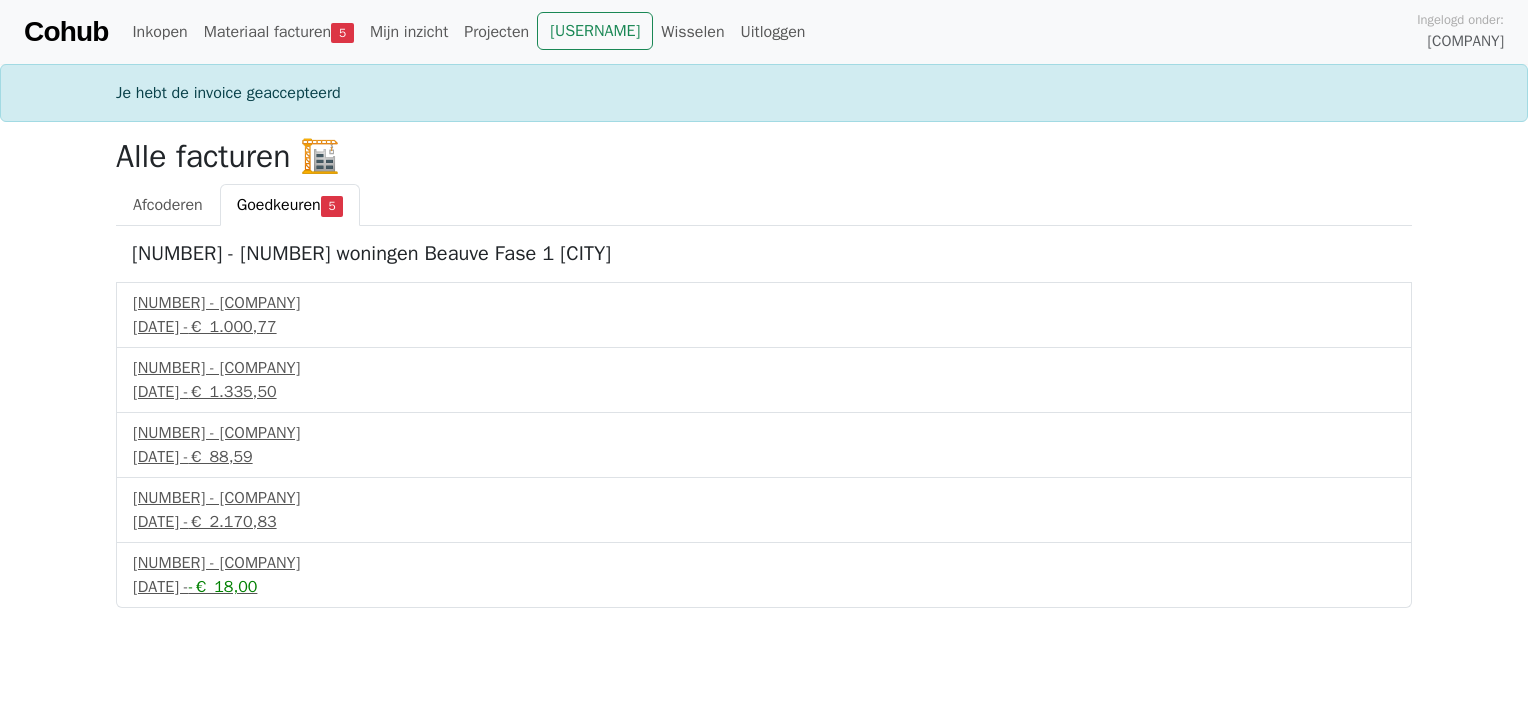 scroll, scrollTop: 0, scrollLeft: 0, axis: both 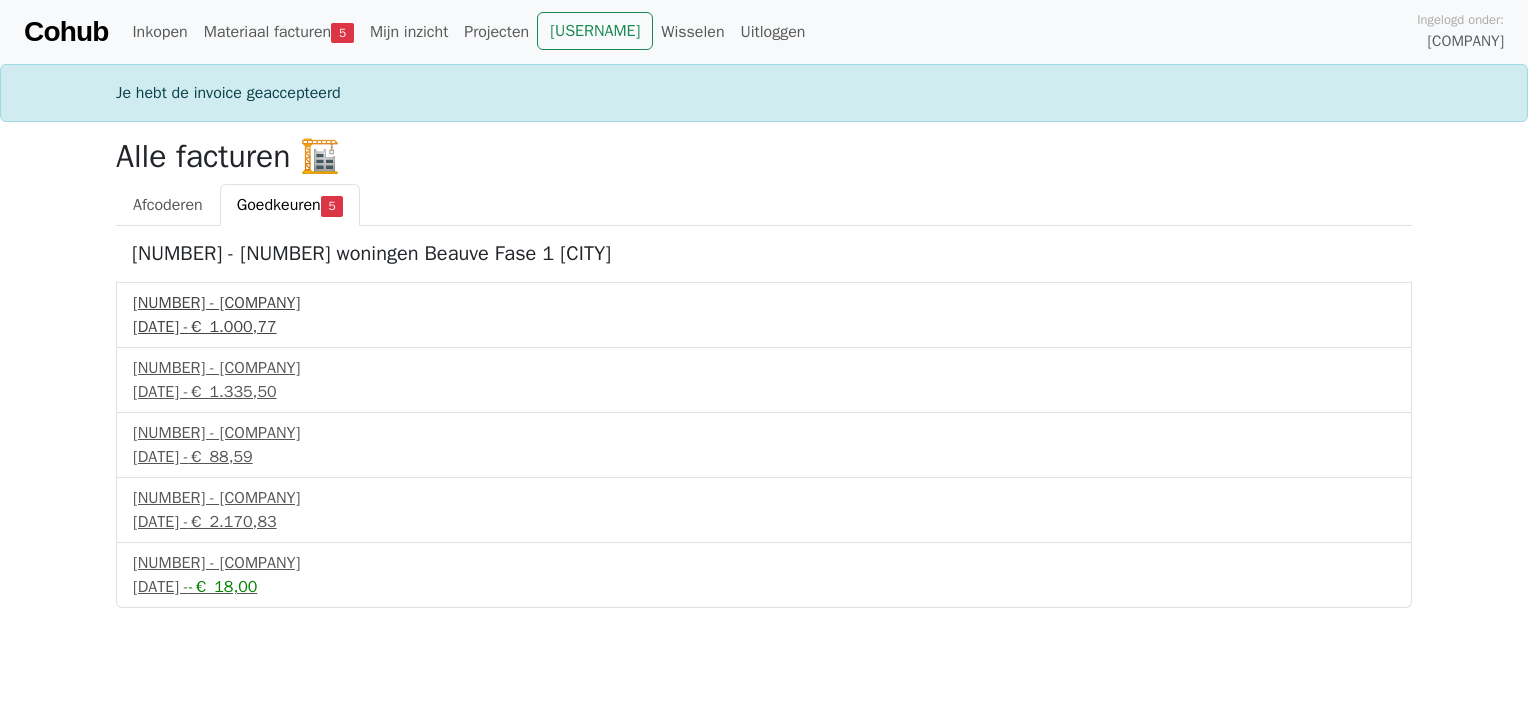 click on "26 juni 2025 -  € 1.000,77" at bounding box center (764, 327) 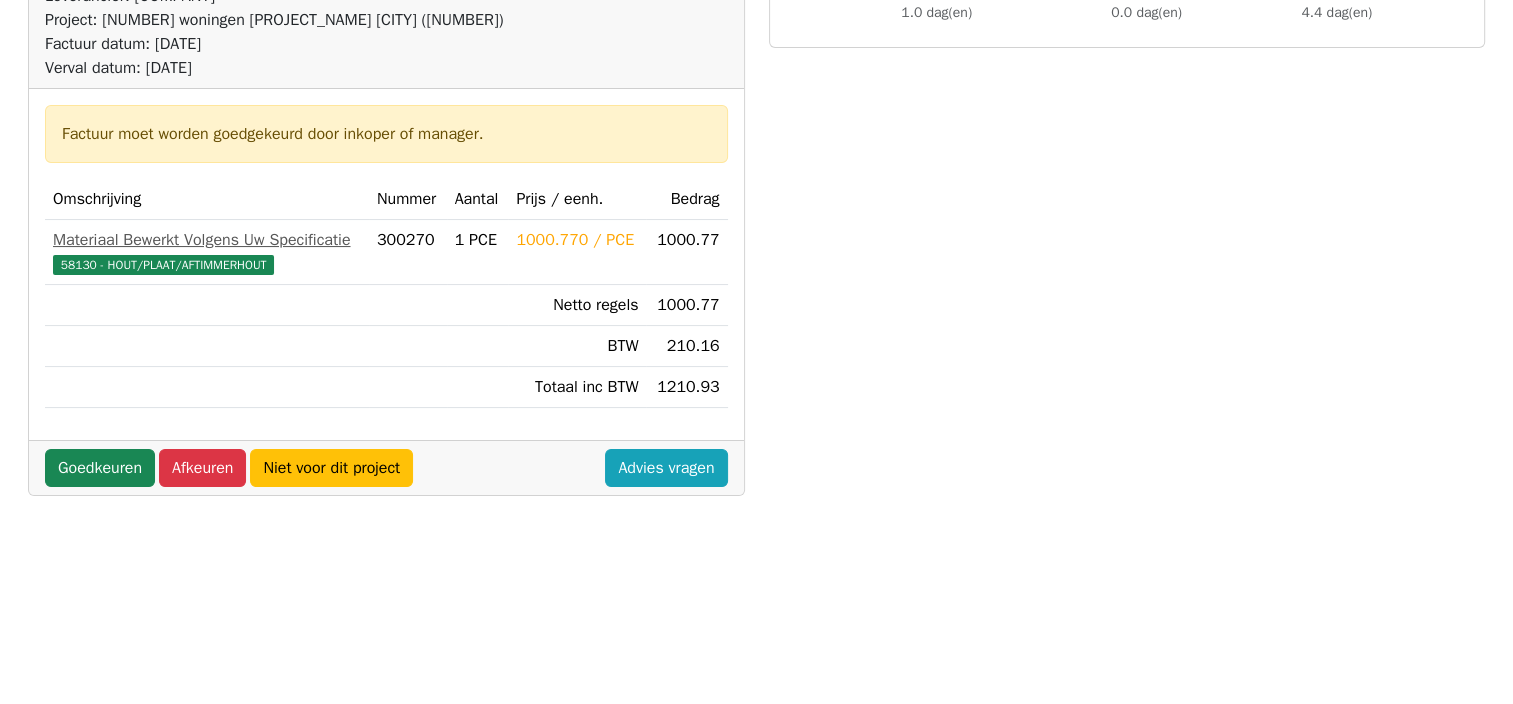 scroll, scrollTop: 300, scrollLeft: 0, axis: vertical 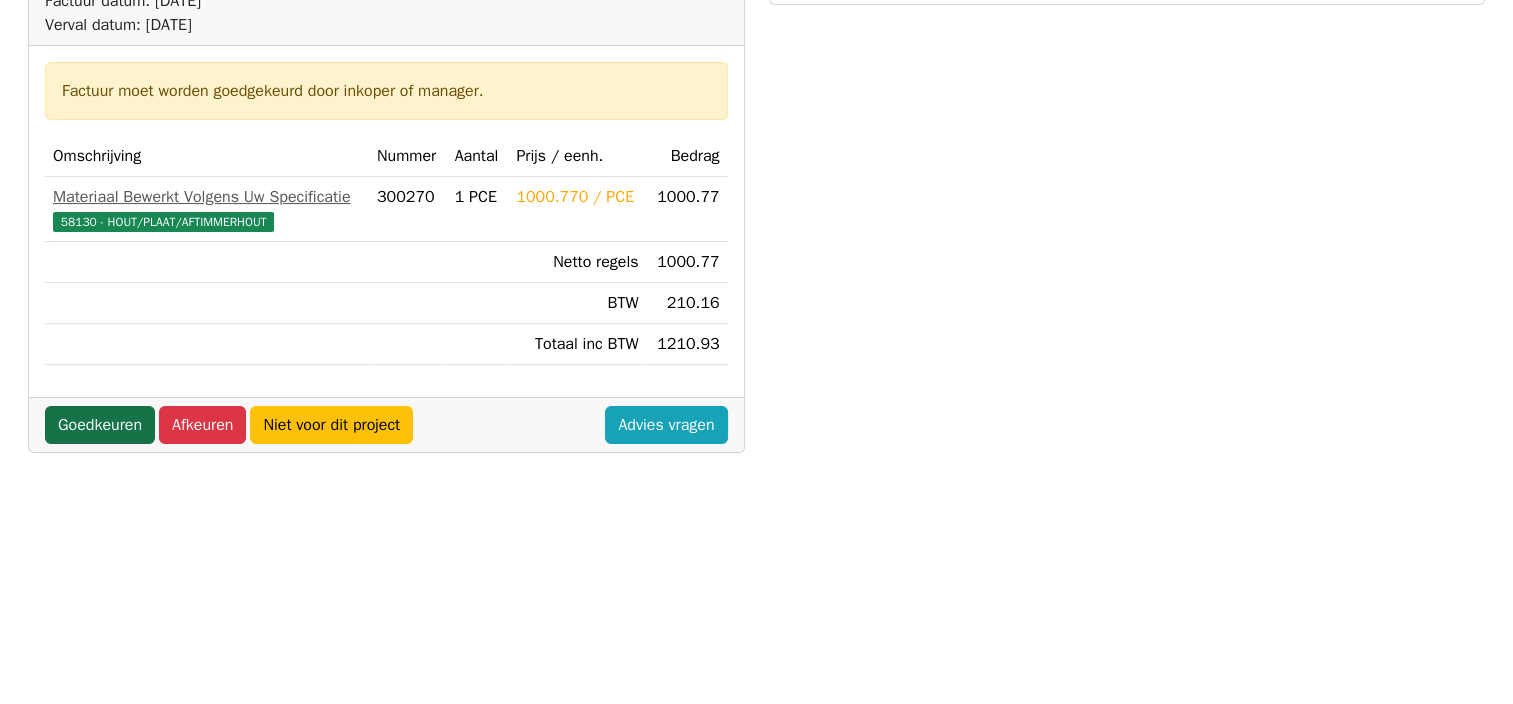 click on "Goedkeuren" at bounding box center (100, 425) 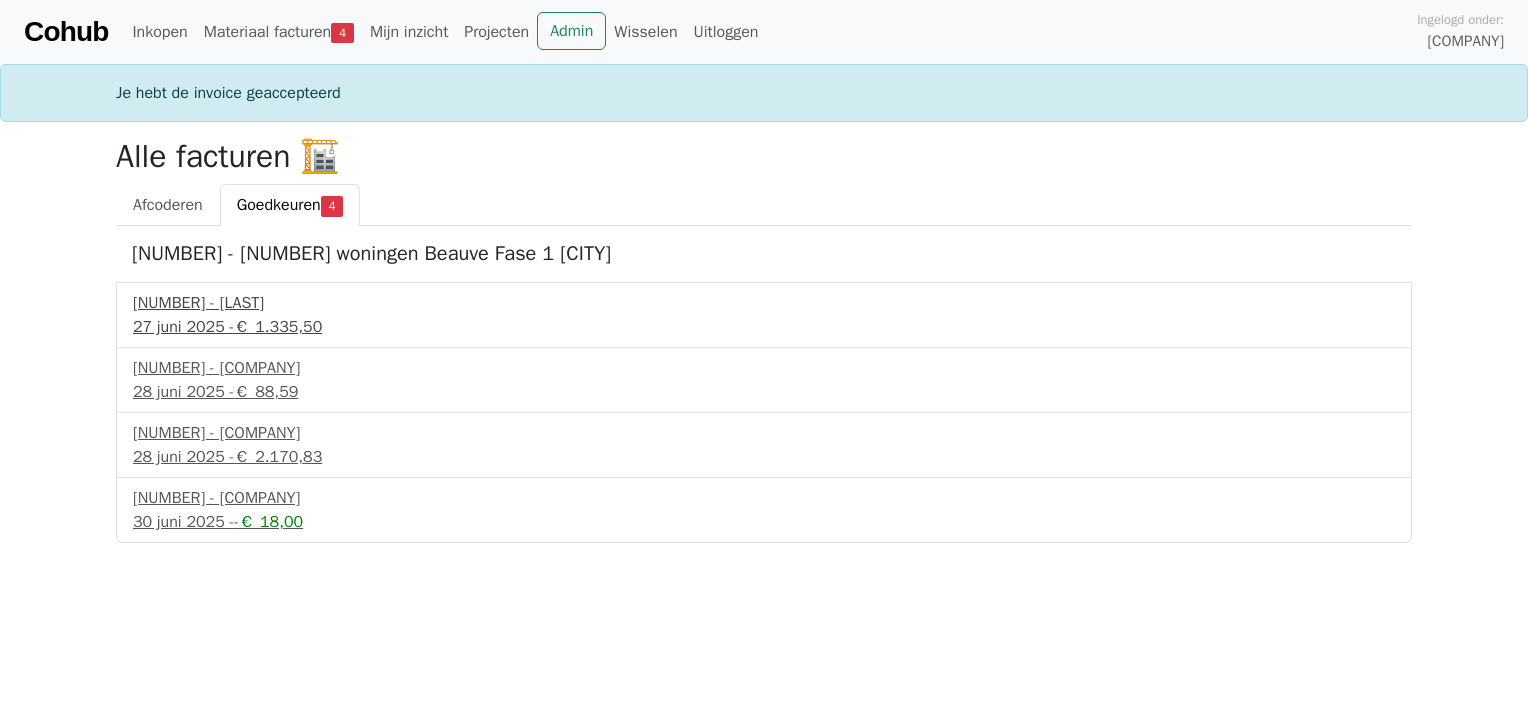 scroll, scrollTop: 0, scrollLeft: 0, axis: both 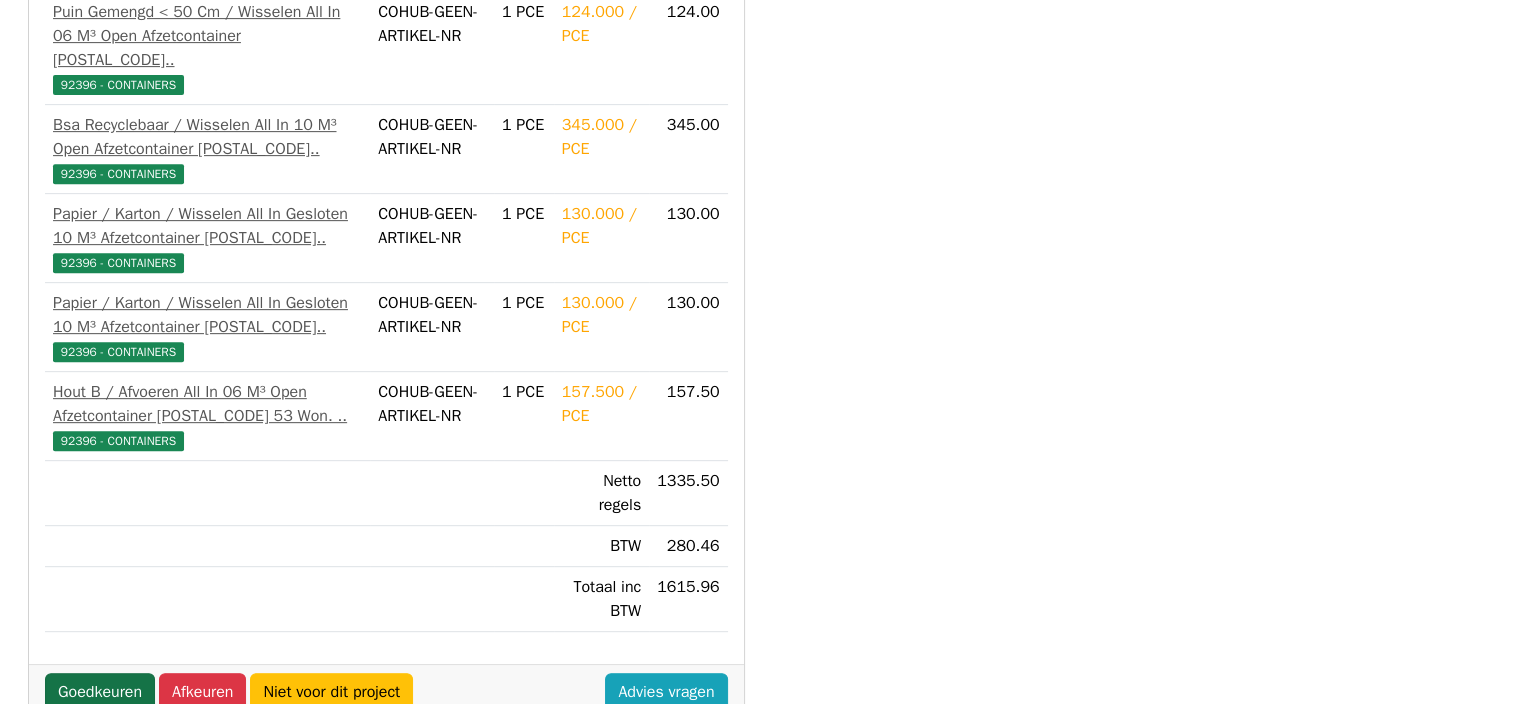 click on "Goedkeuren" at bounding box center [100, 692] 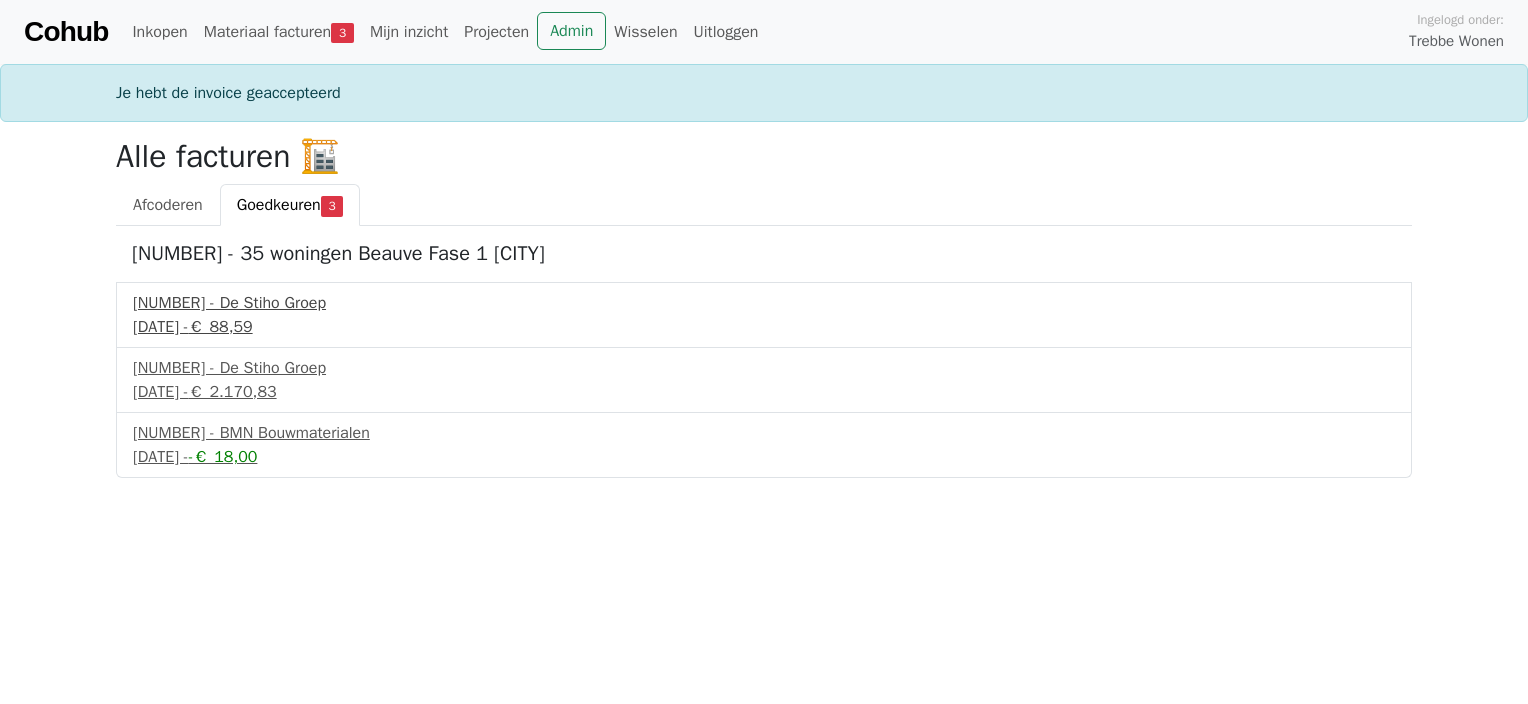 scroll, scrollTop: 0, scrollLeft: 0, axis: both 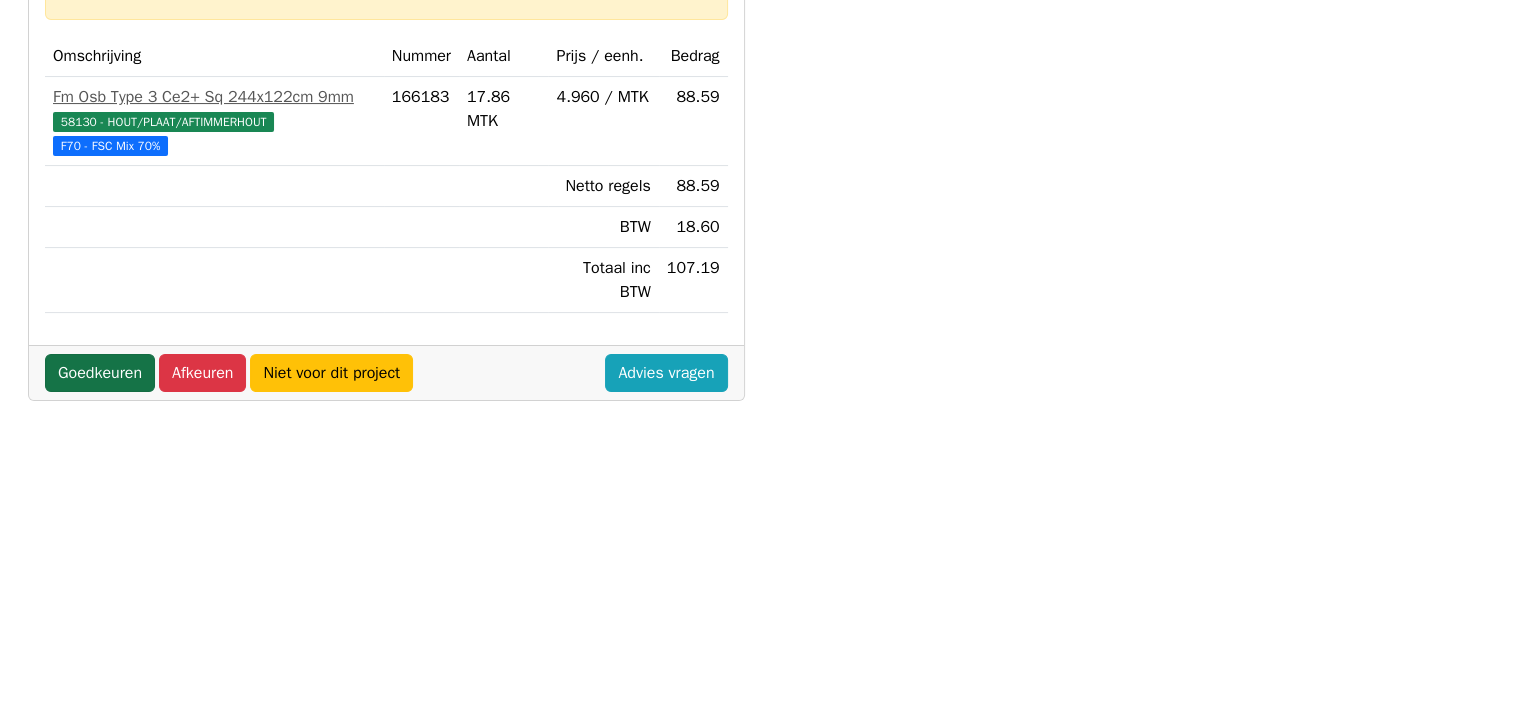 click on "Goedkeuren" at bounding box center [100, 373] 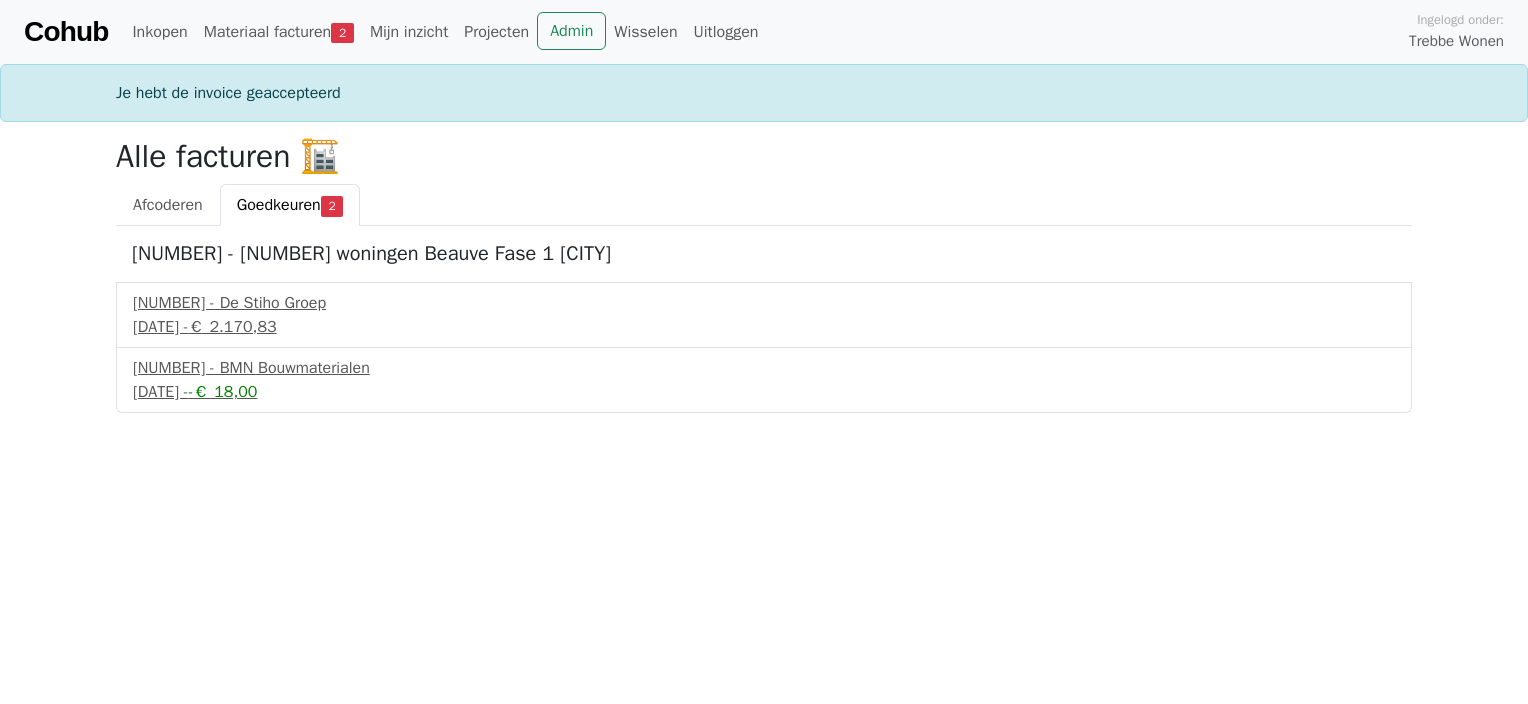 scroll, scrollTop: 0, scrollLeft: 0, axis: both 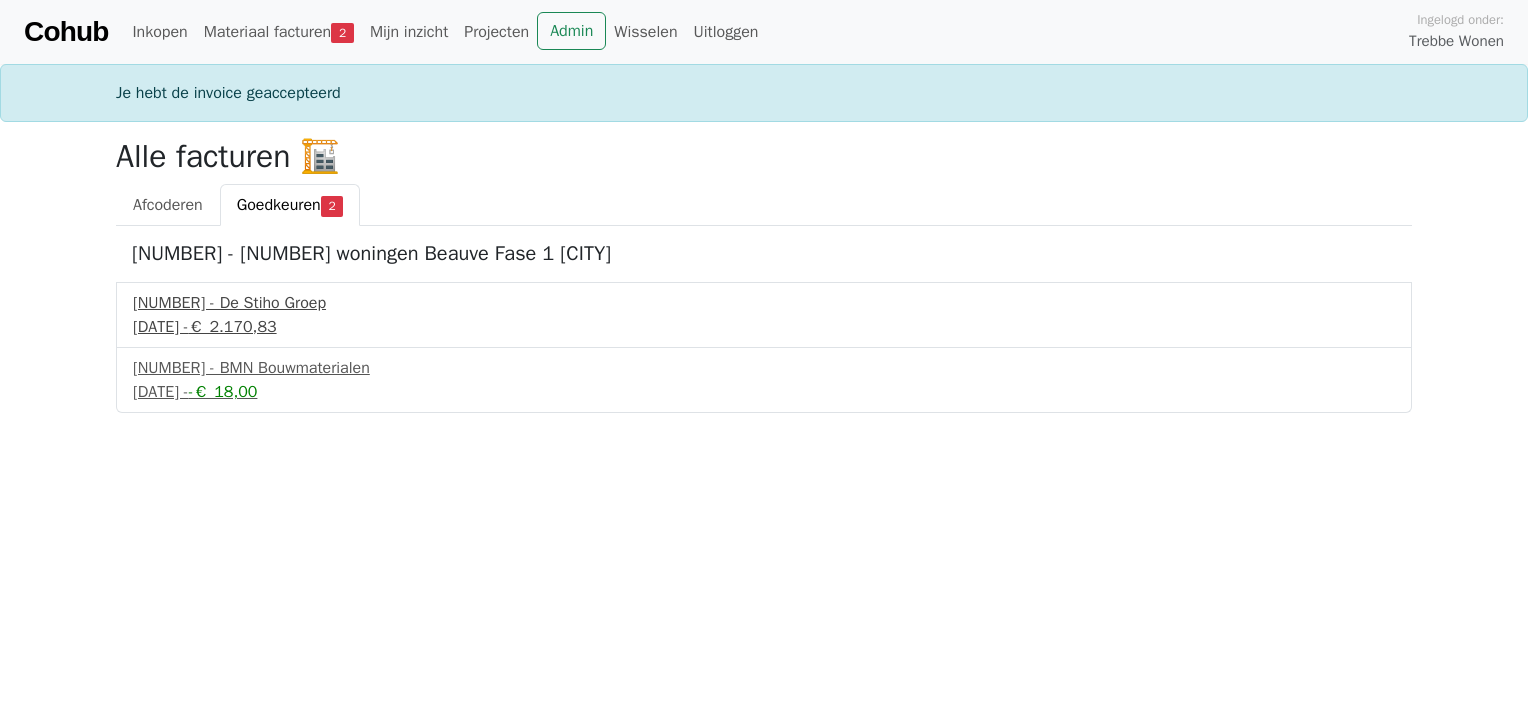 click on "[DATE] -  [PRICE]" at bounding box center [764, 327] 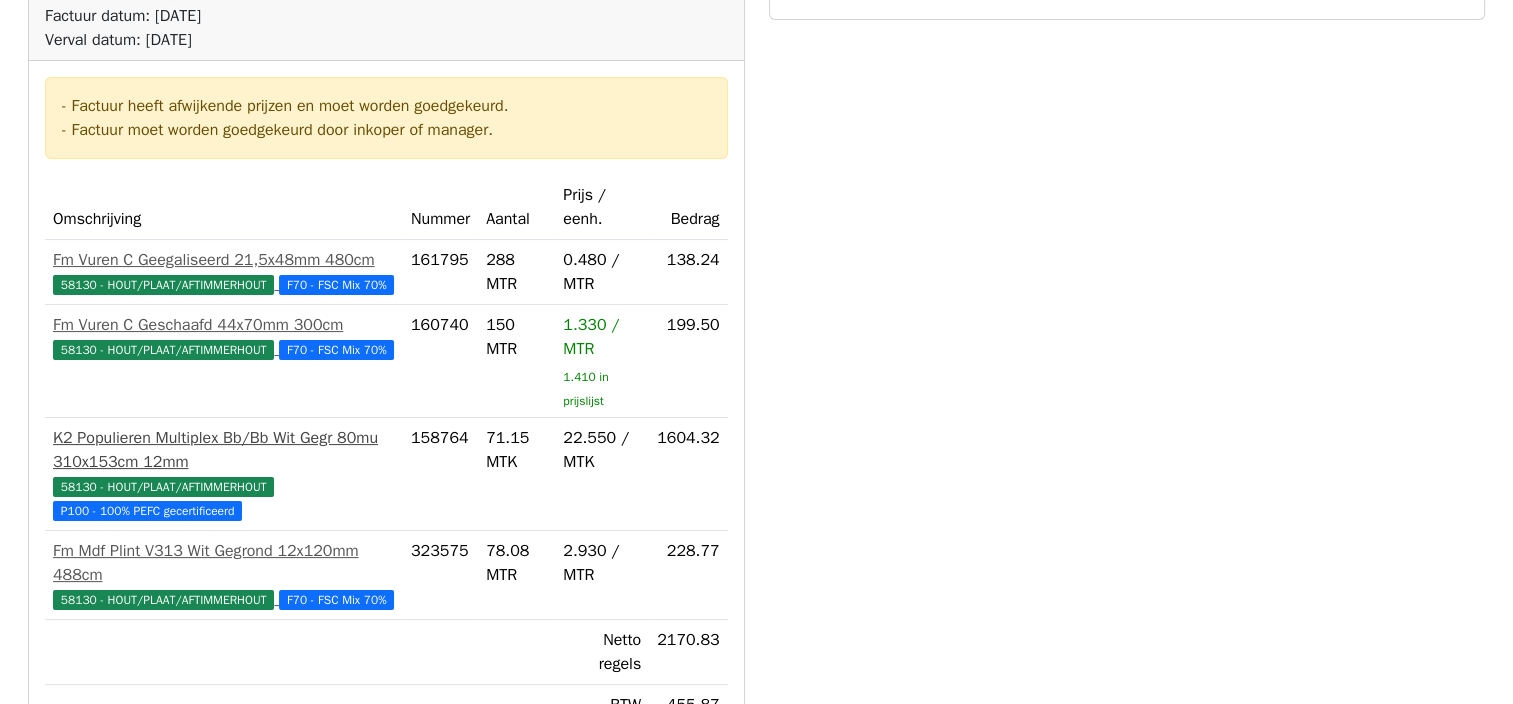 scroll, scrollTop: 500, scrollLeft: 0, axis: vertical 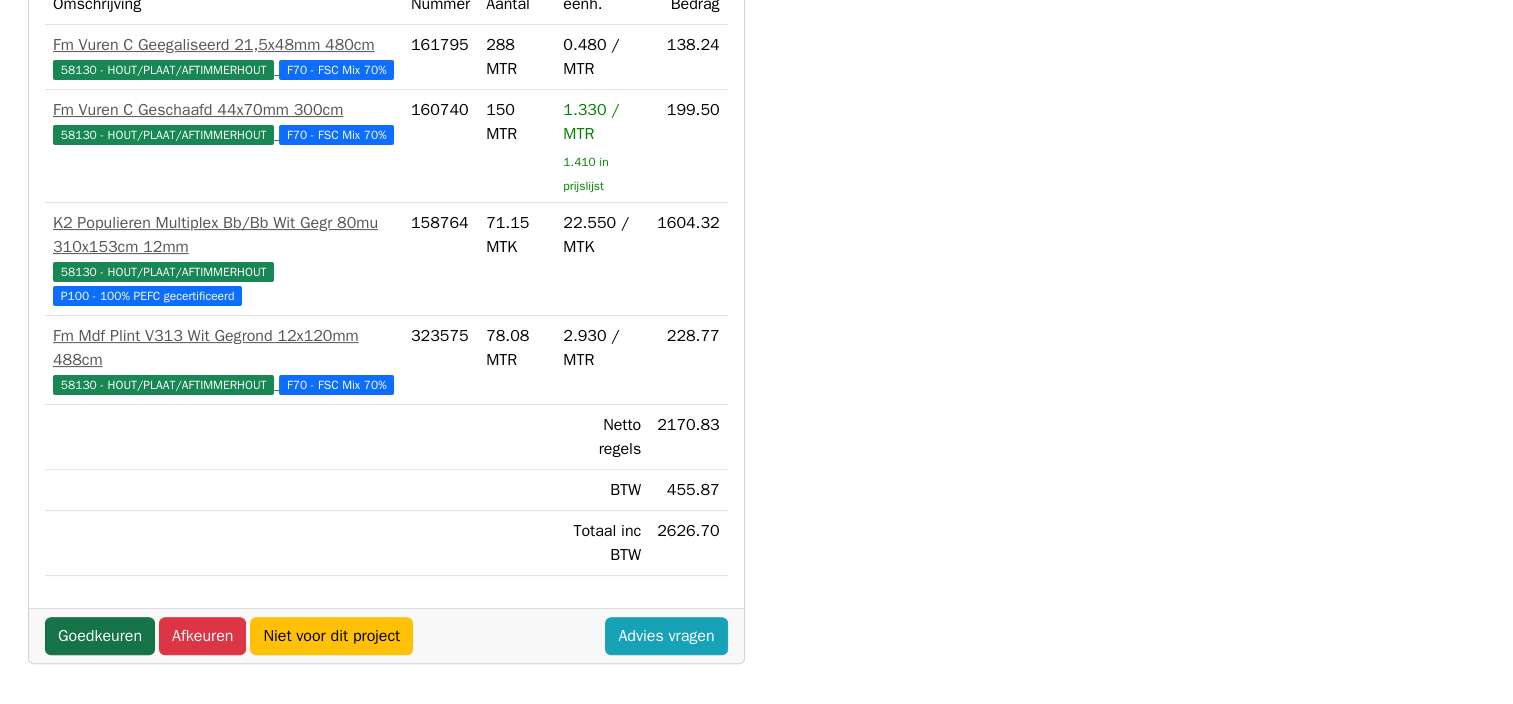 click on "Goedkeuren" at bounding box center [100, 636] 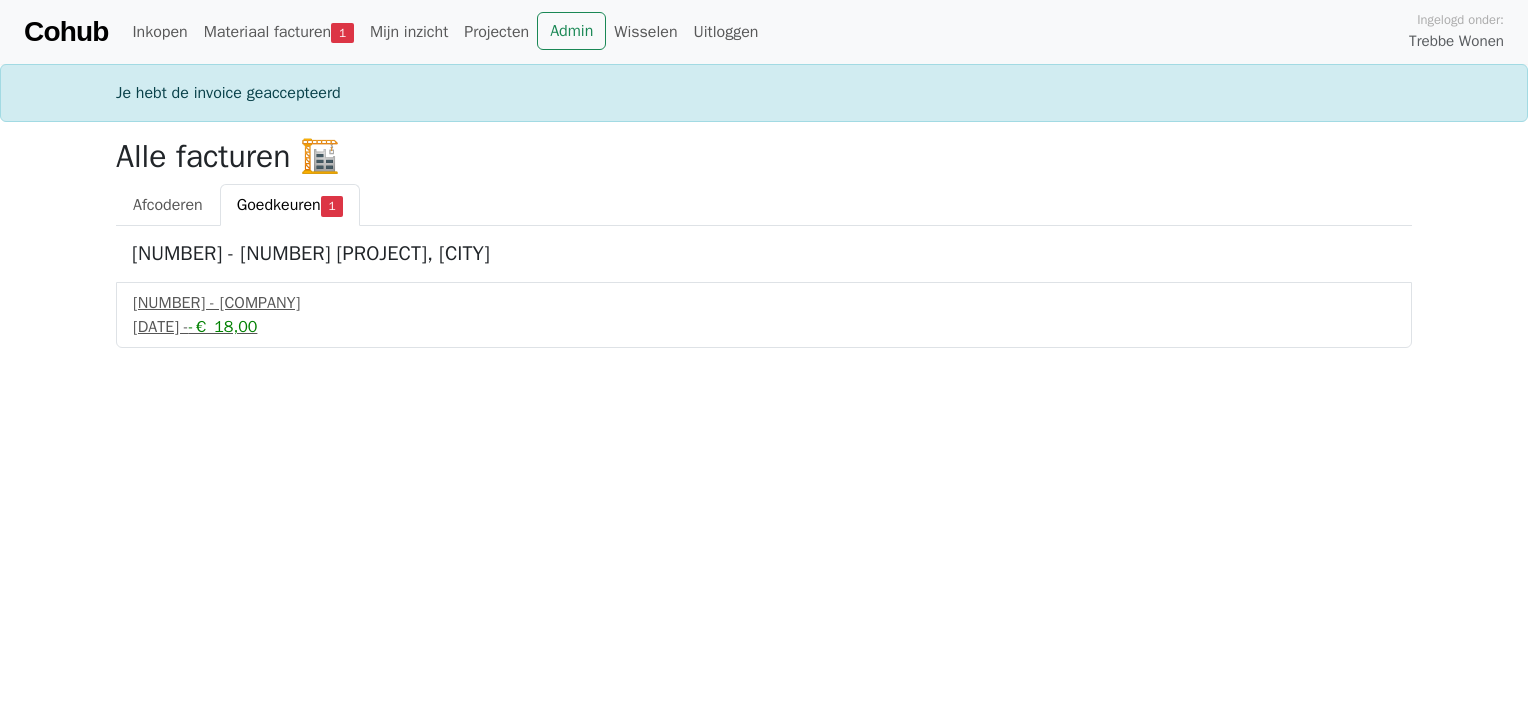 scroll, scrollTop: 0, scrollLeft: 0, axis: both 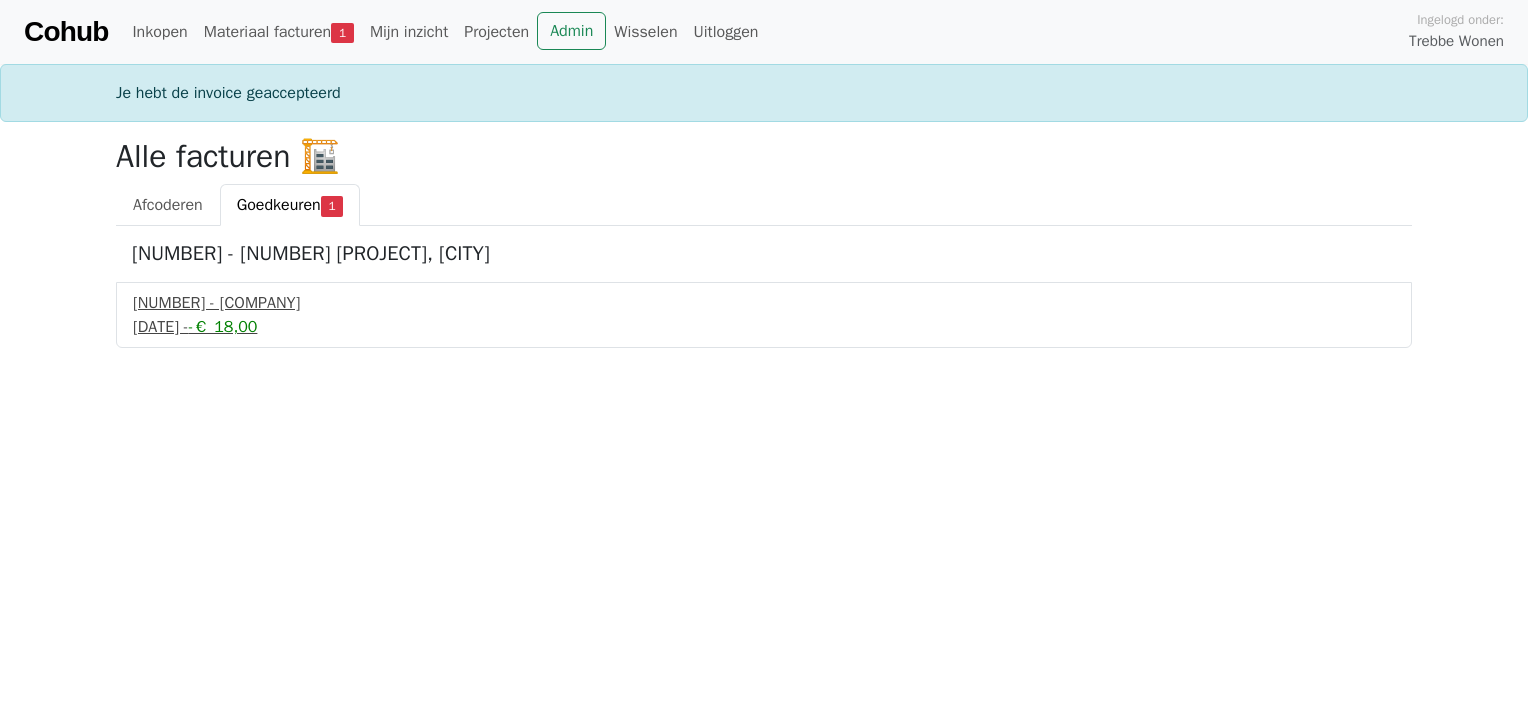 click on "251164256 - BMN Bouwmaterialen" at bounding box center [764, 303] 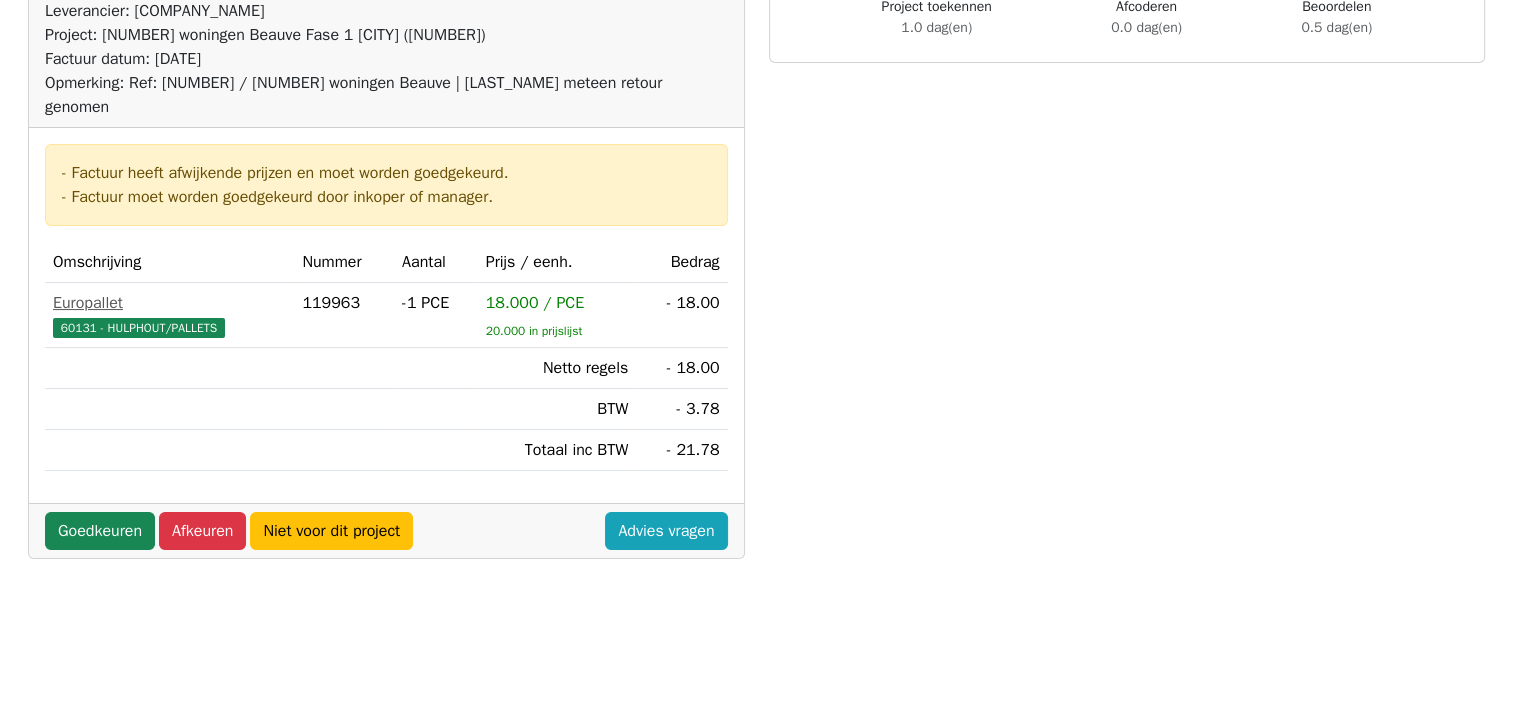 scroll, scrollTop: 300, scrollLeft: 0, axis: vertical 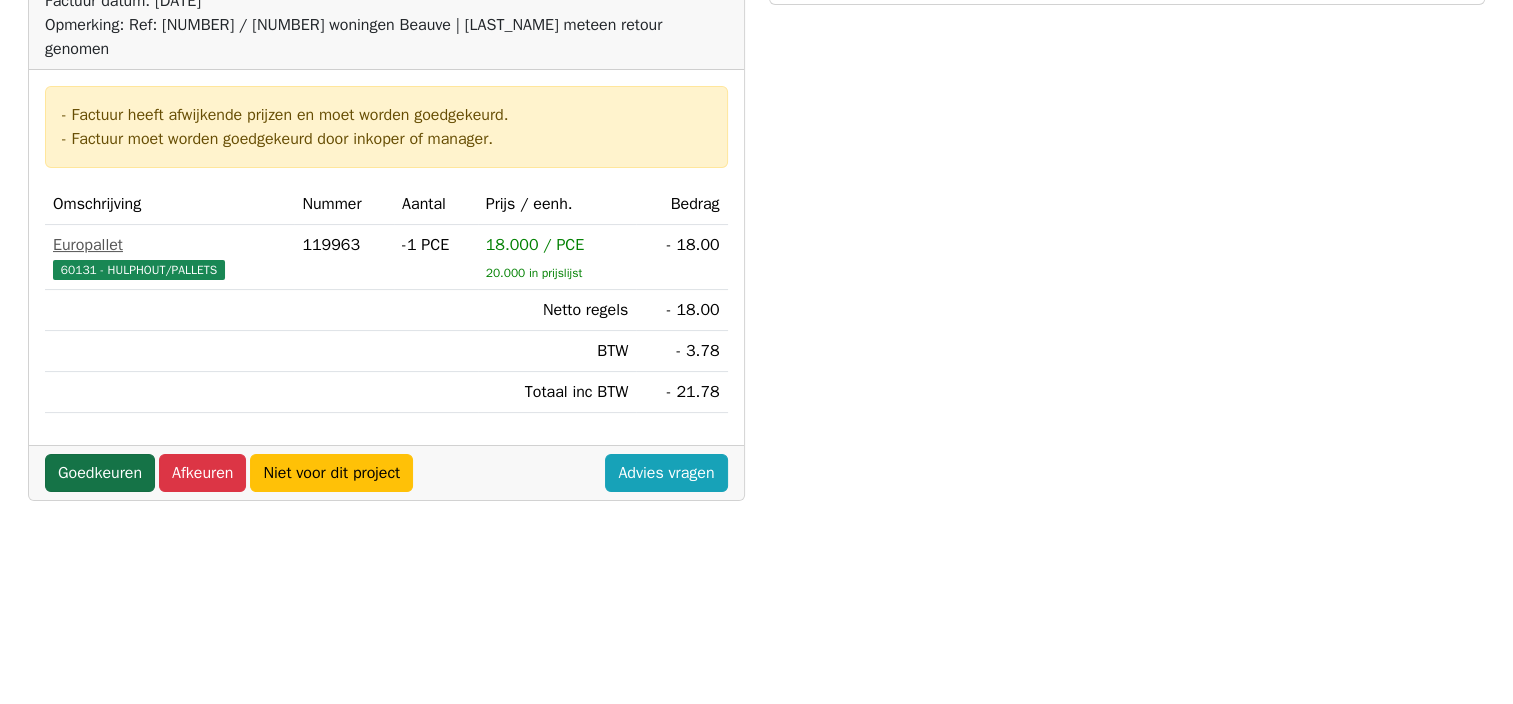 click on "Goedkeuren" at bounding box center (100, 473) 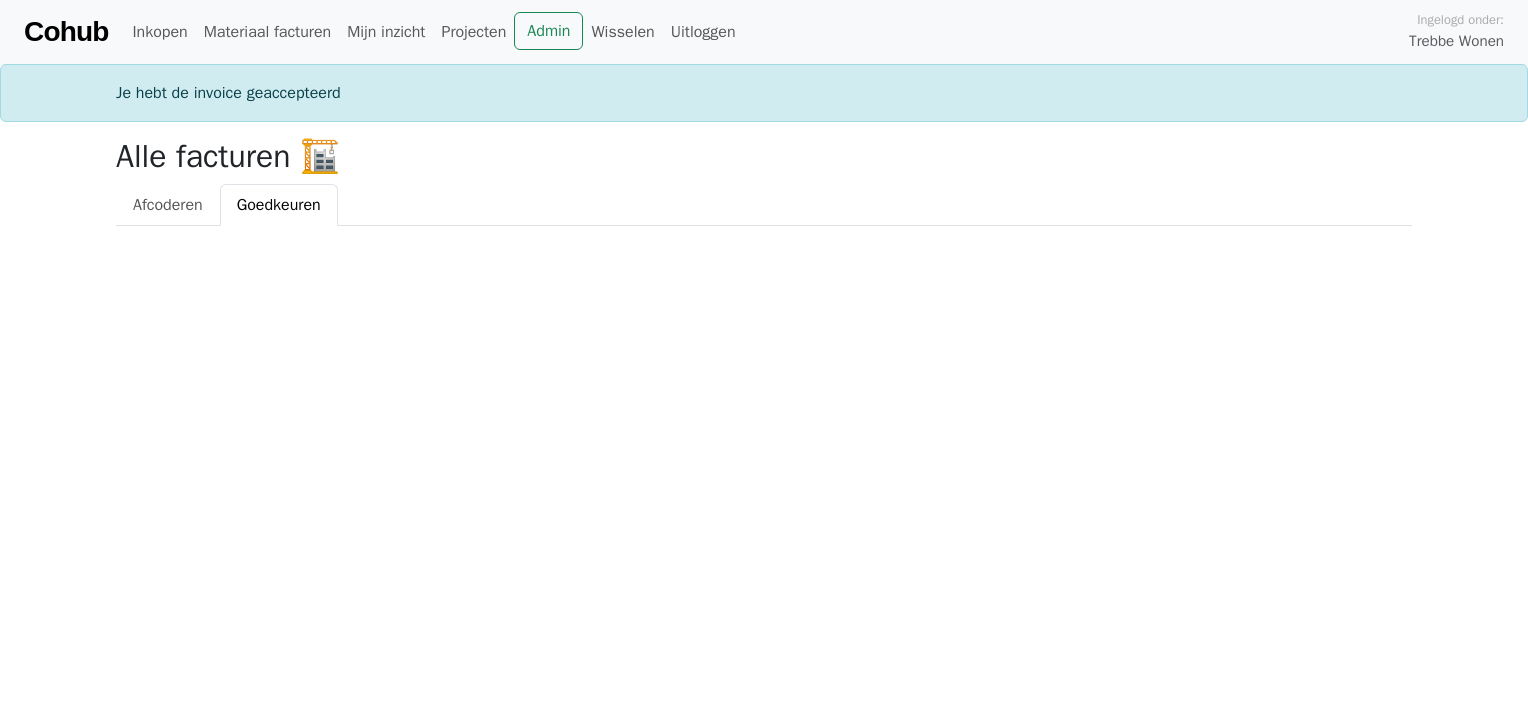 scroll, scrollTop: 0, scrollLeft: 0, axis: both 